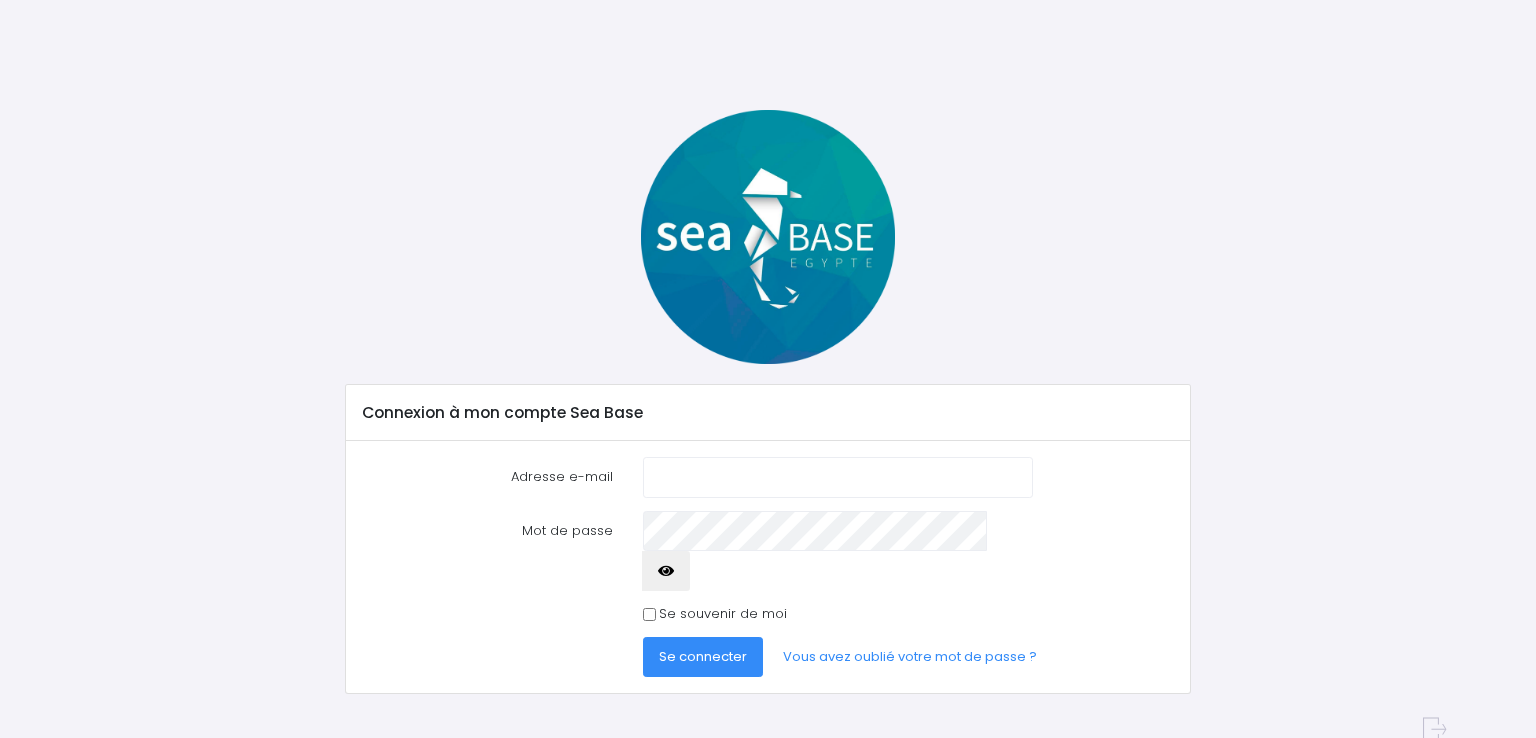 scroll, scrollTop: 0, scrollLeft: 0, axis: both 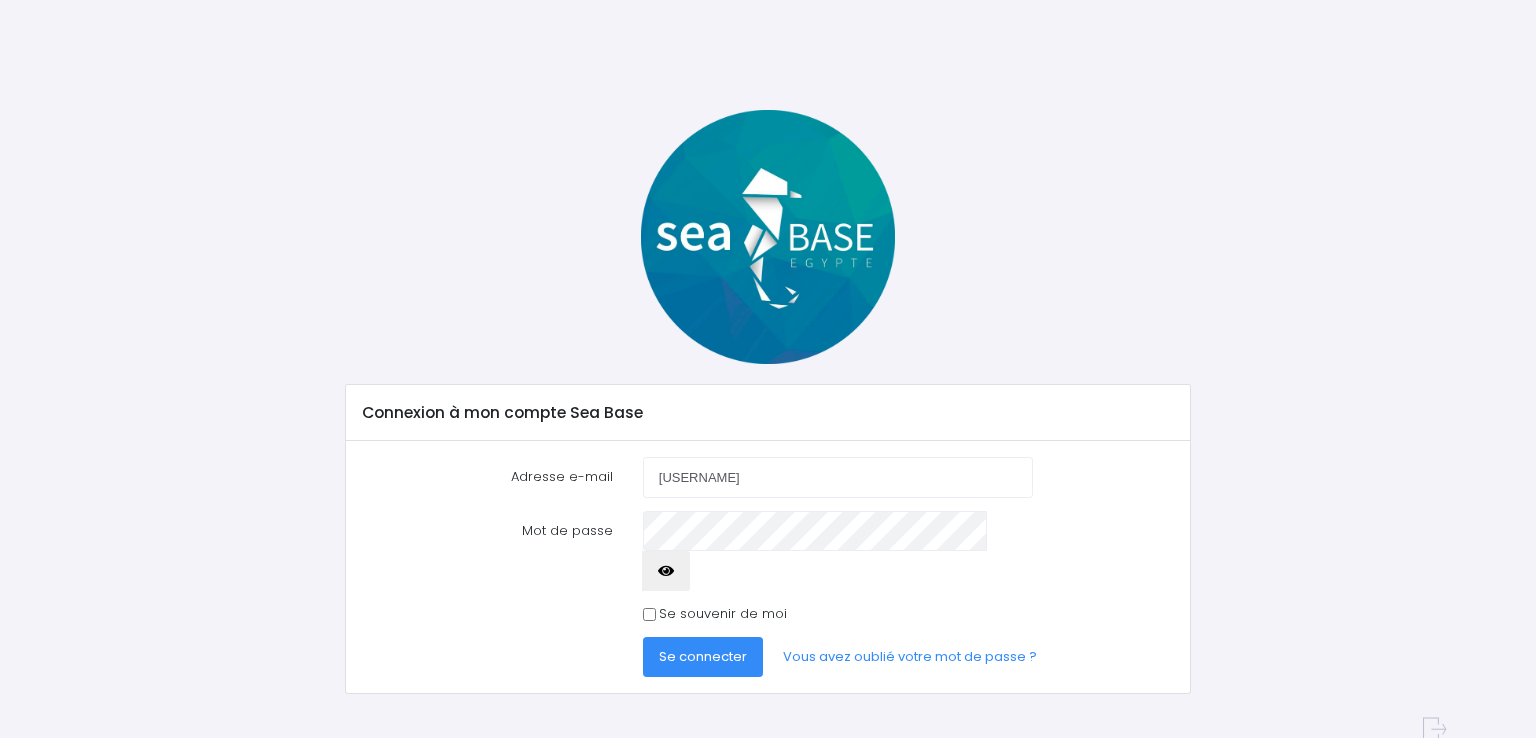 type on "C" 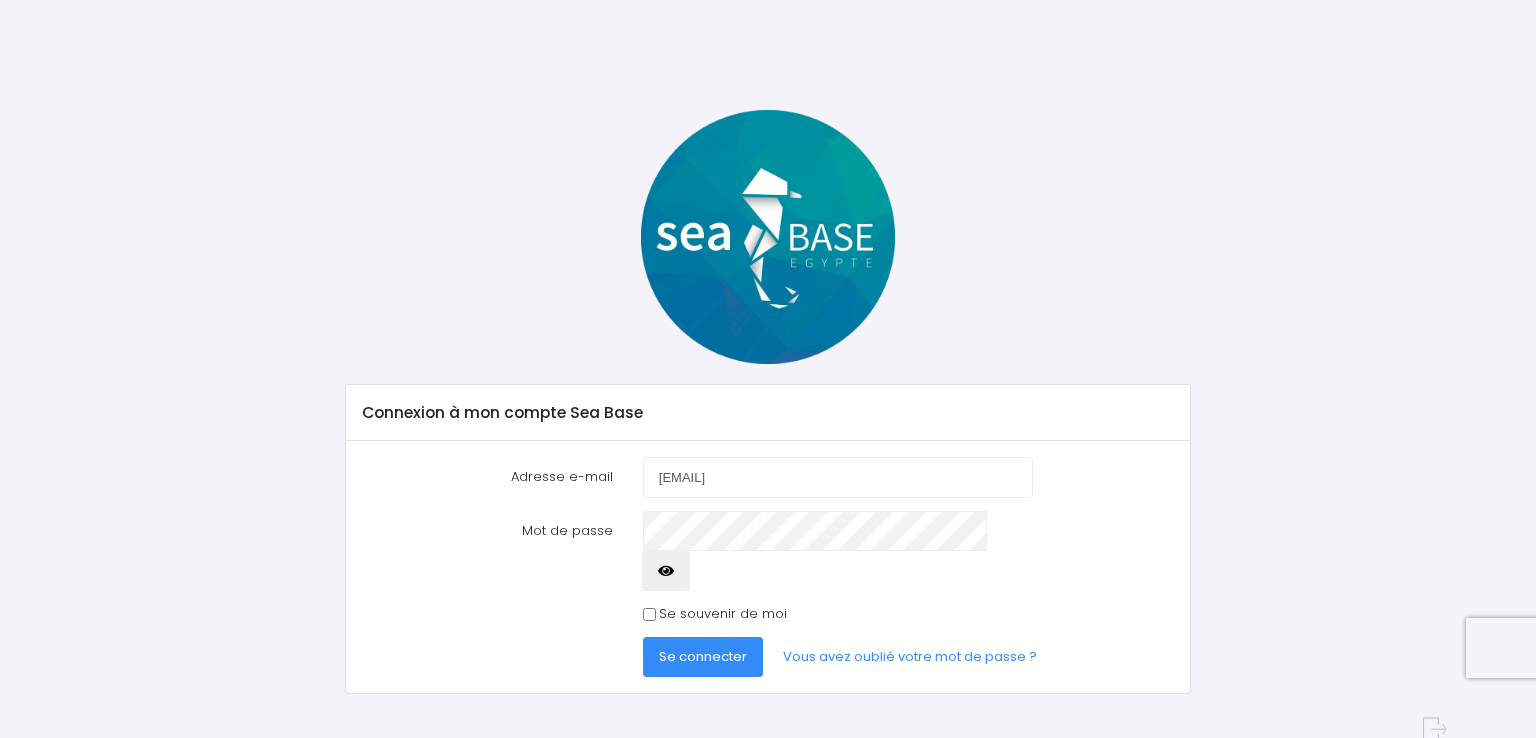 type on "[EMAIL]" 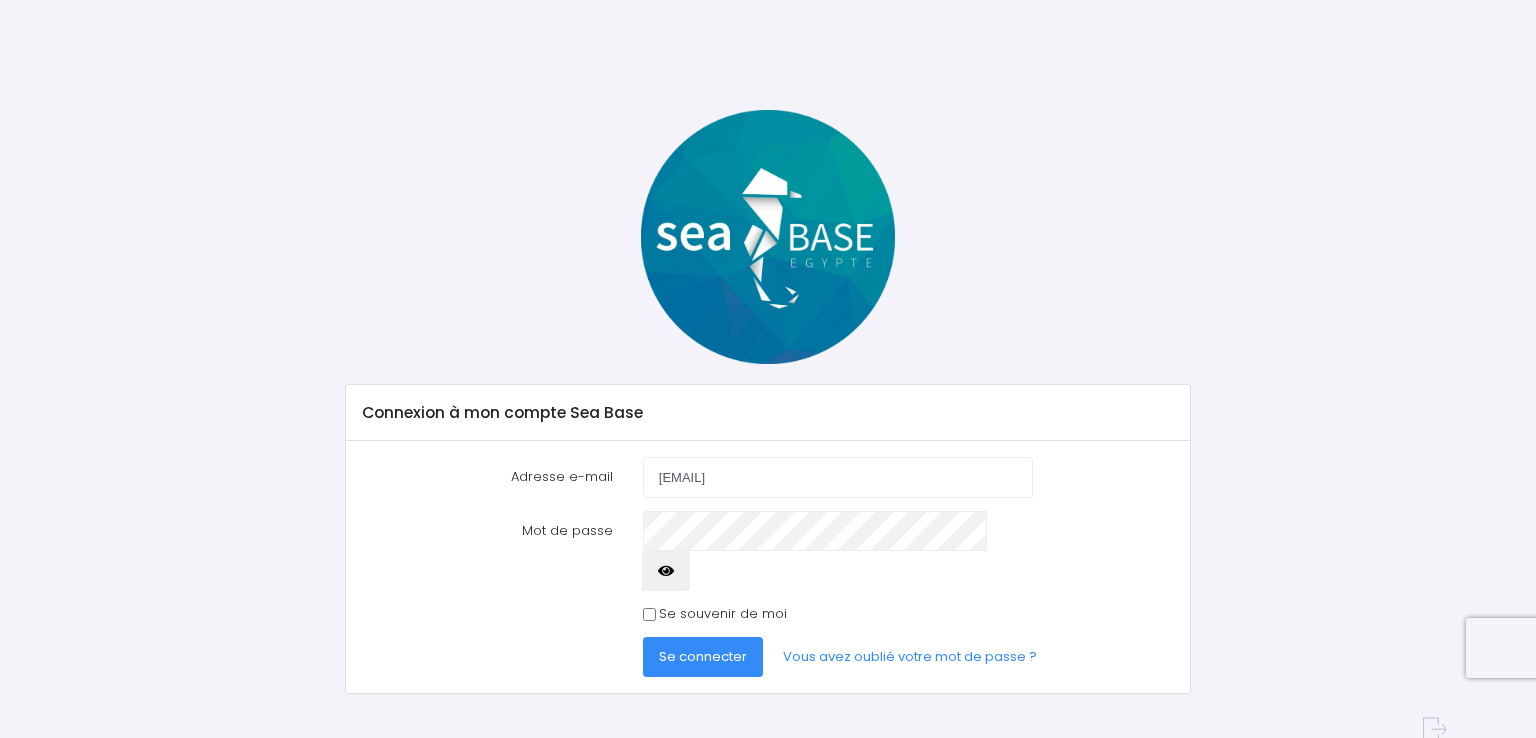 click at bounding box center (666, 571) 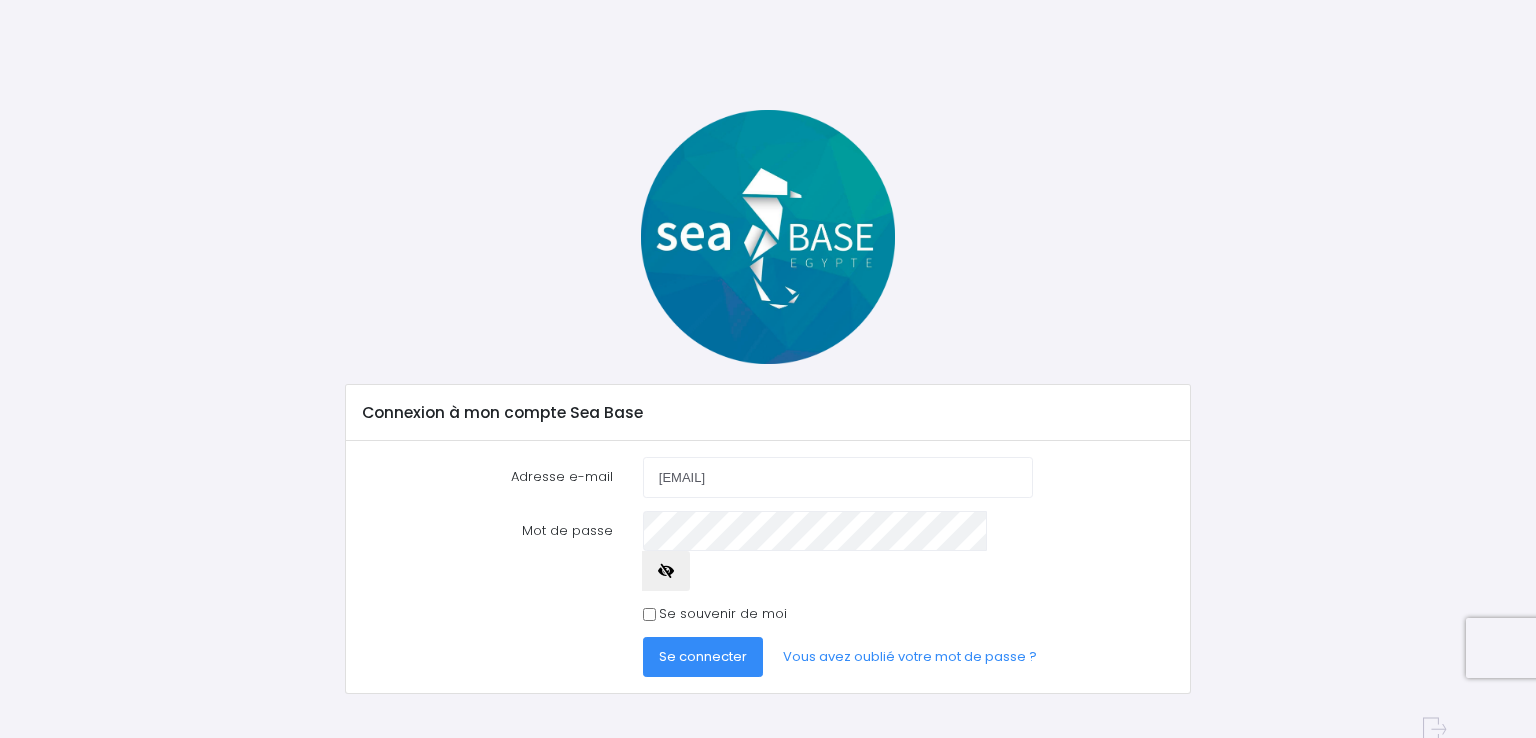 click on "Se connecter" at bounding box center (703, 657) 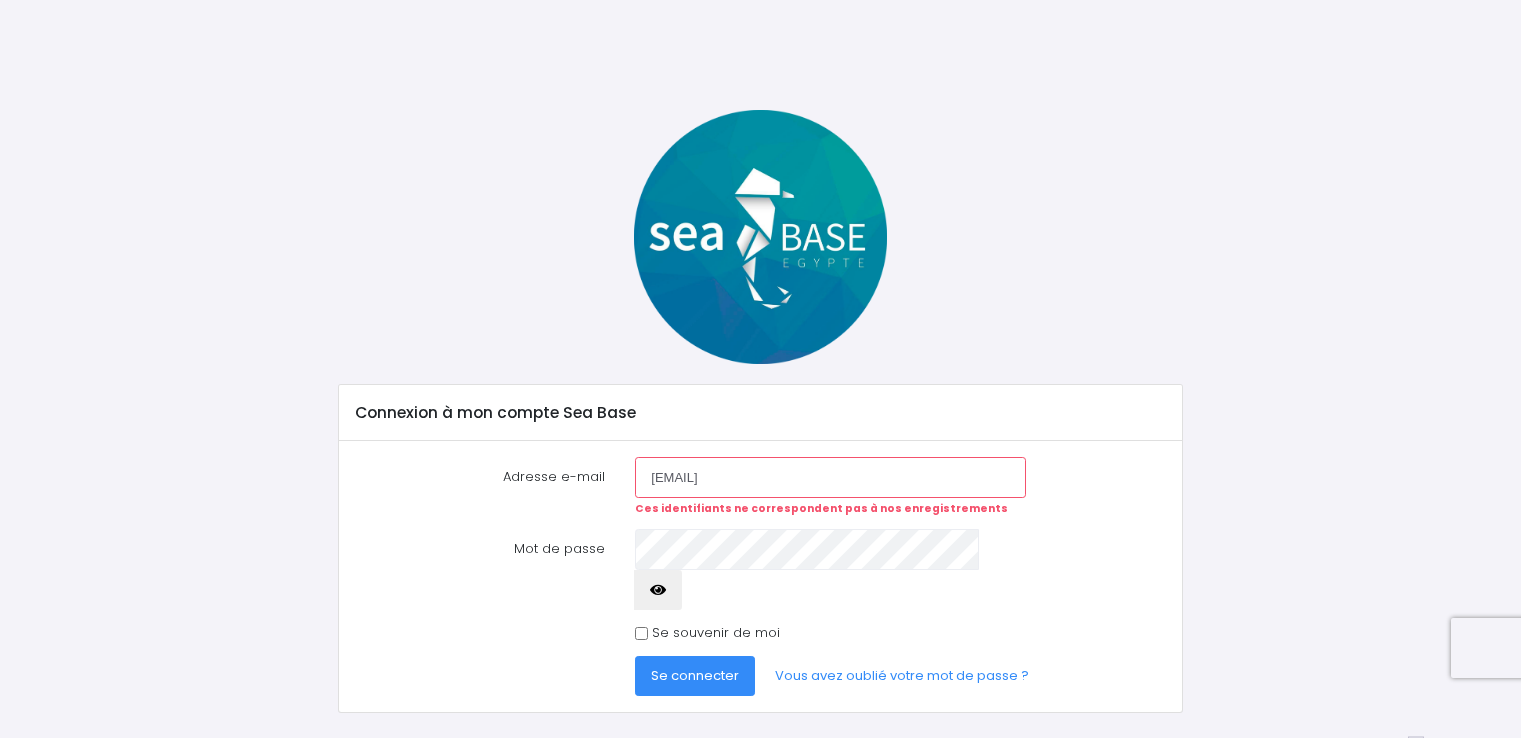 scroll, scrollTop: 0, scrollLeft: 0, axis: both 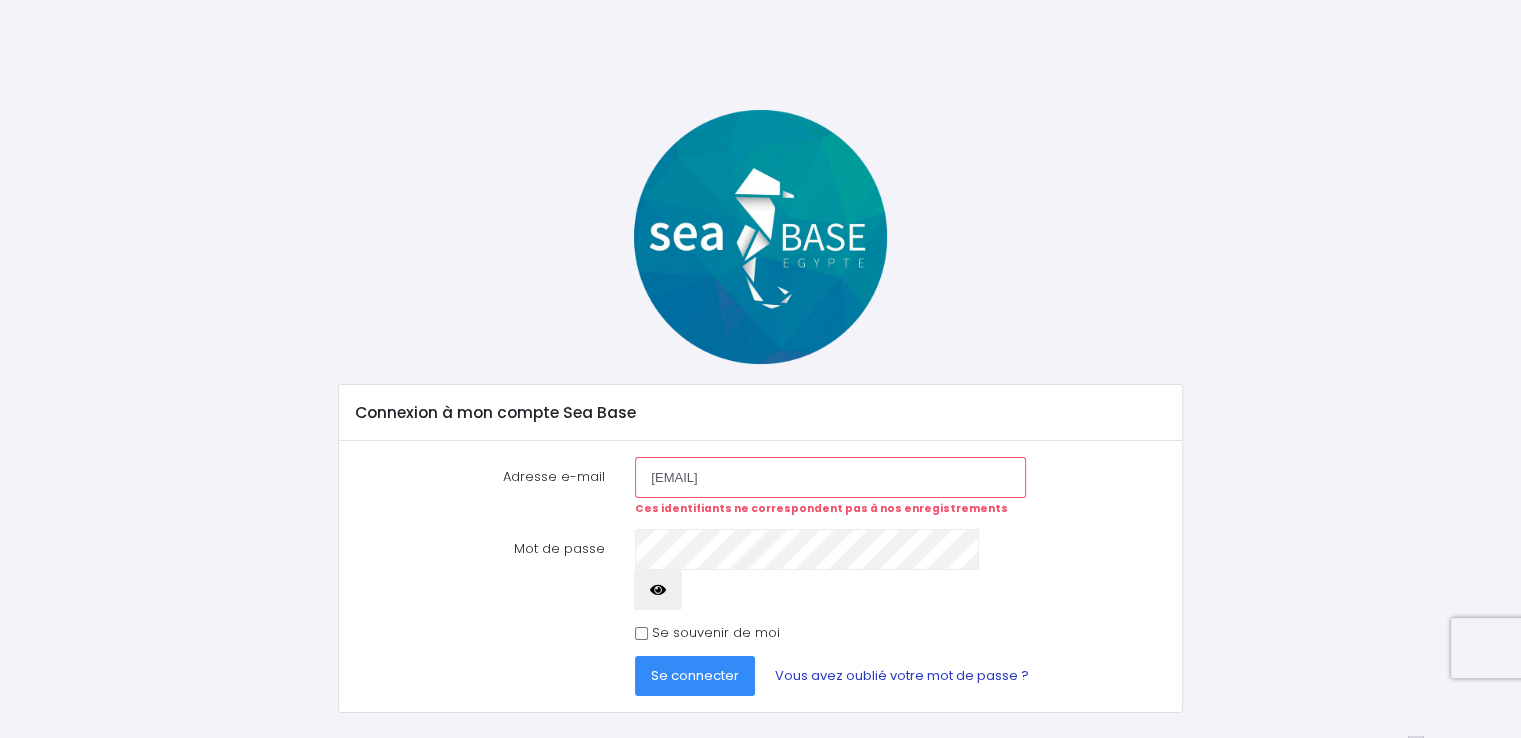 click on "Vous avez oublié votre mot de passe ?" at bounding box center [902, 676] 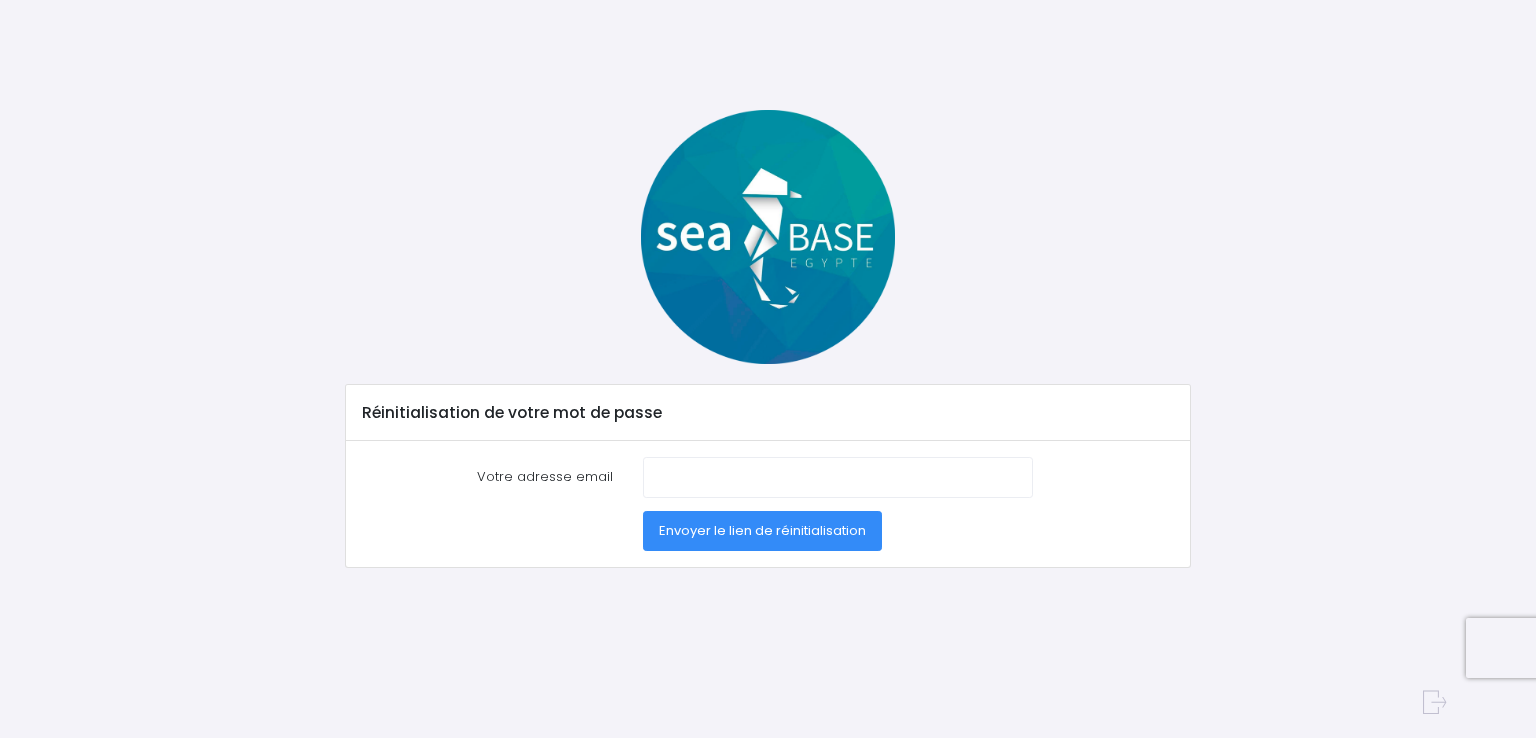 scroll, scrollTop: 0, scrollLeft: 0, axis: both 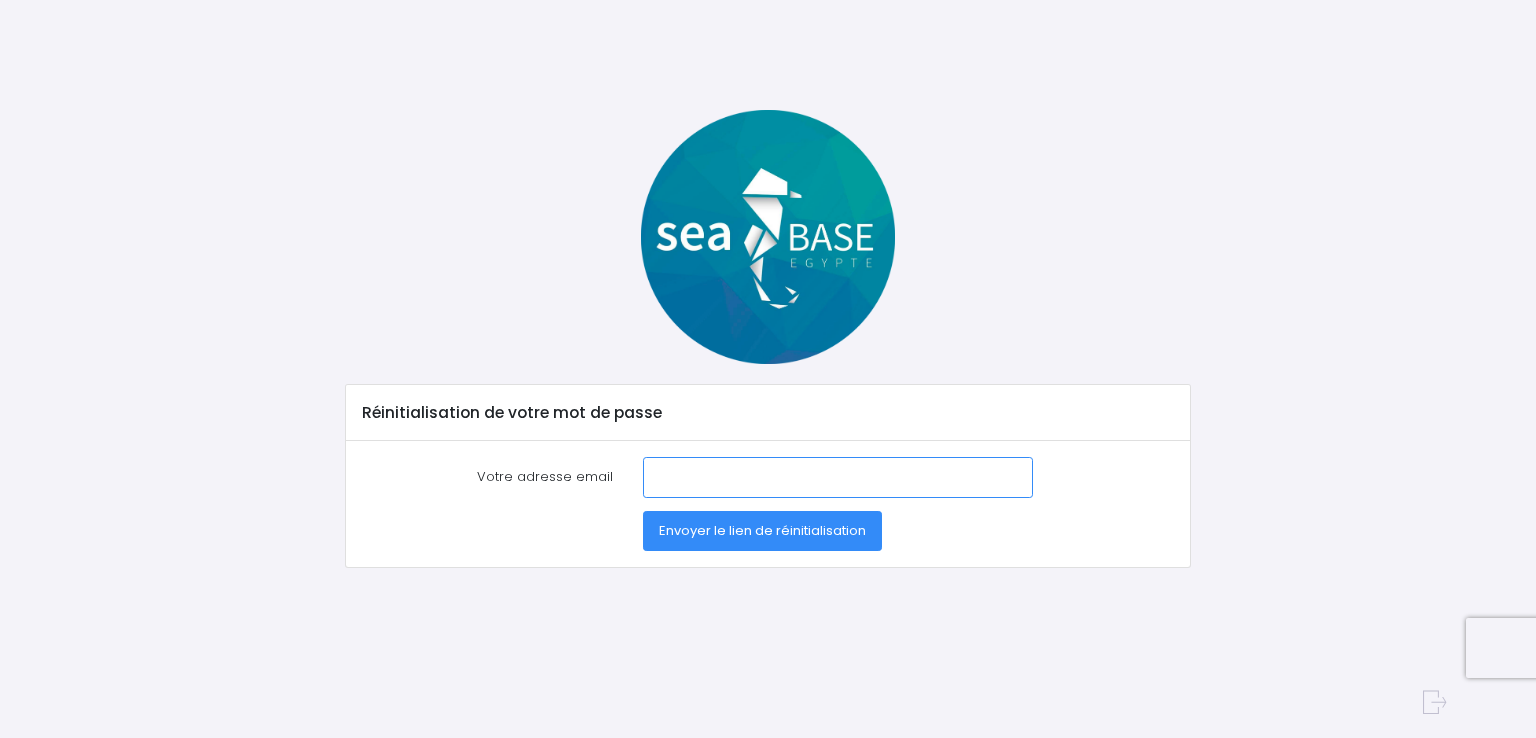 click on "Votre adresse email" at bounding box center (838, 477) 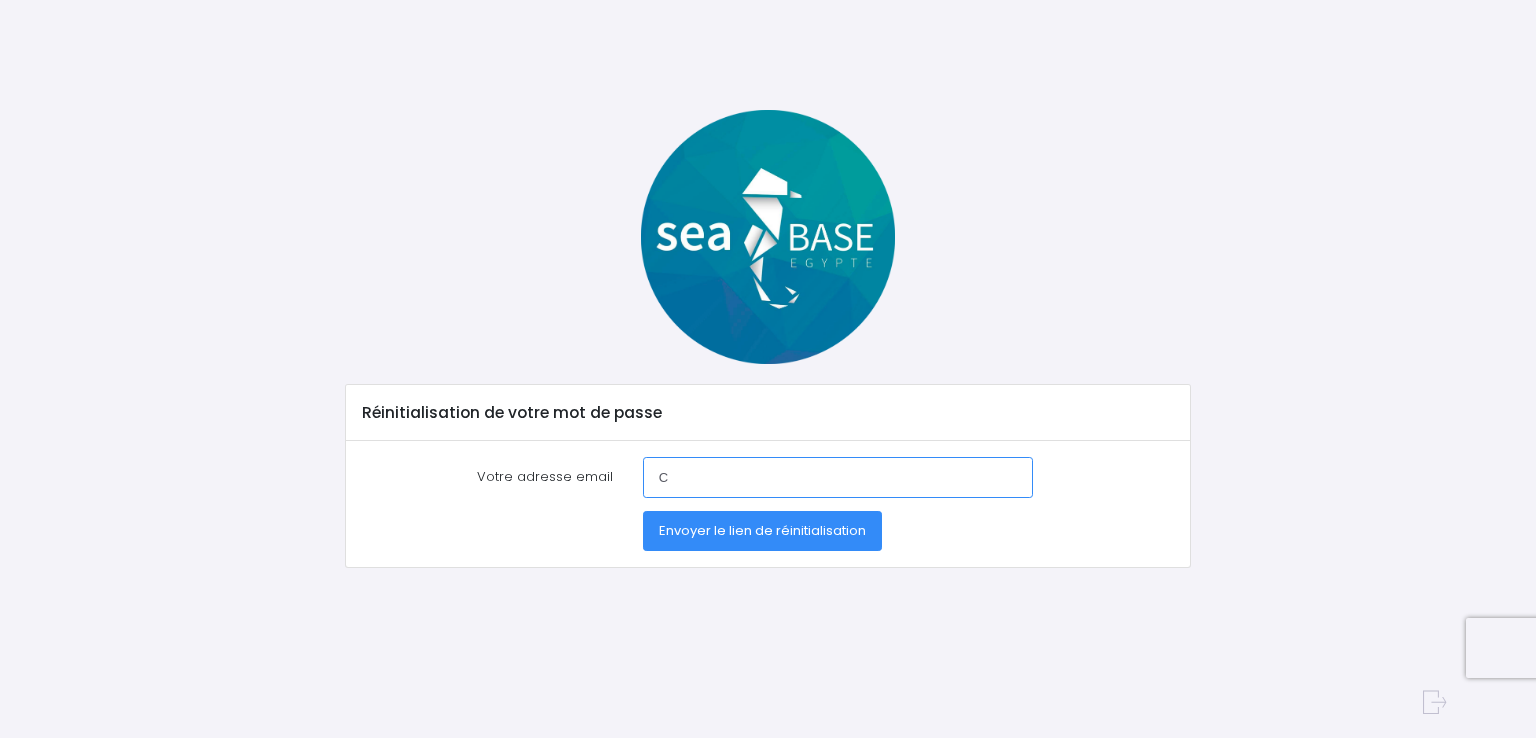 type on "csabatier34@gmail.com" 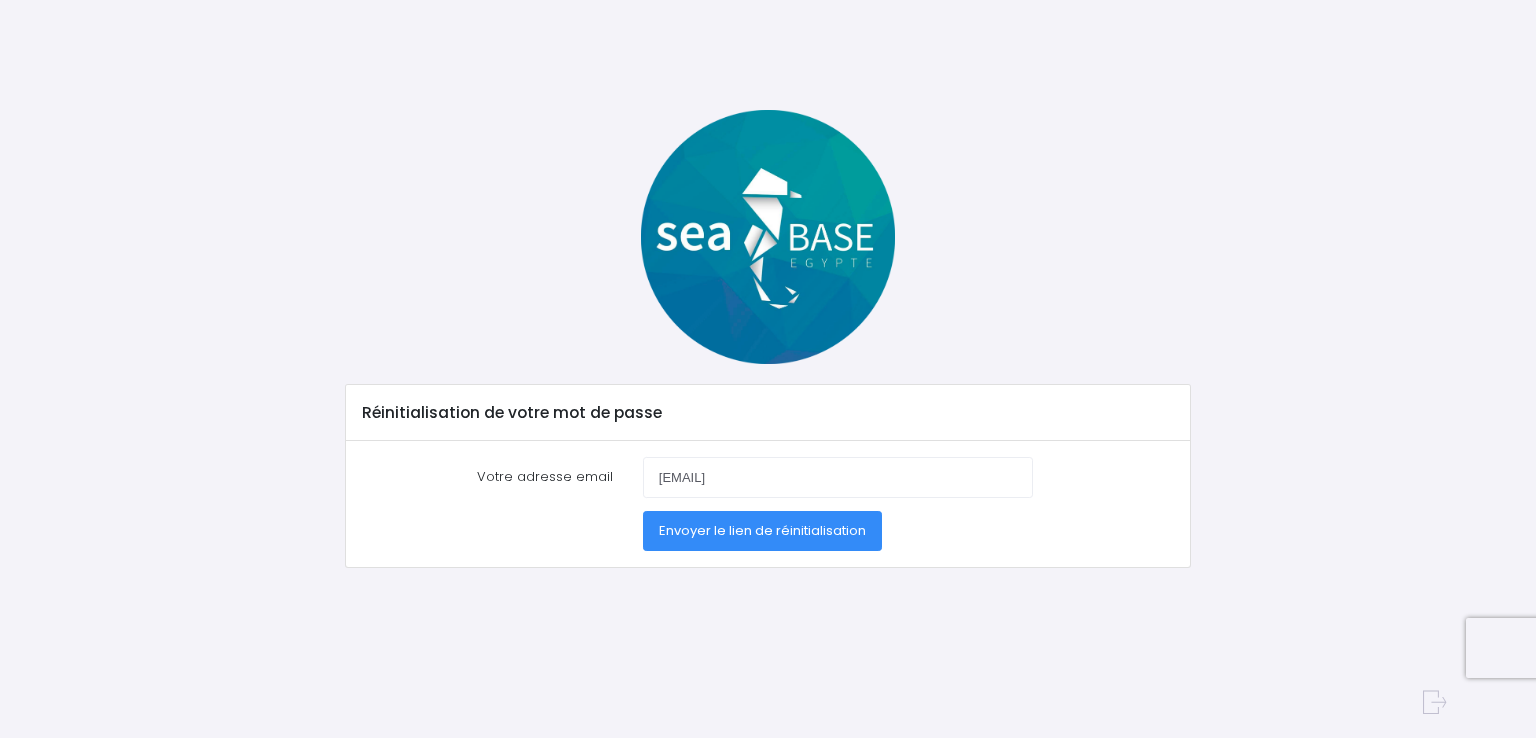 click on "Envoyer le lien de réinitialisation" at bounding box center (762, 530) 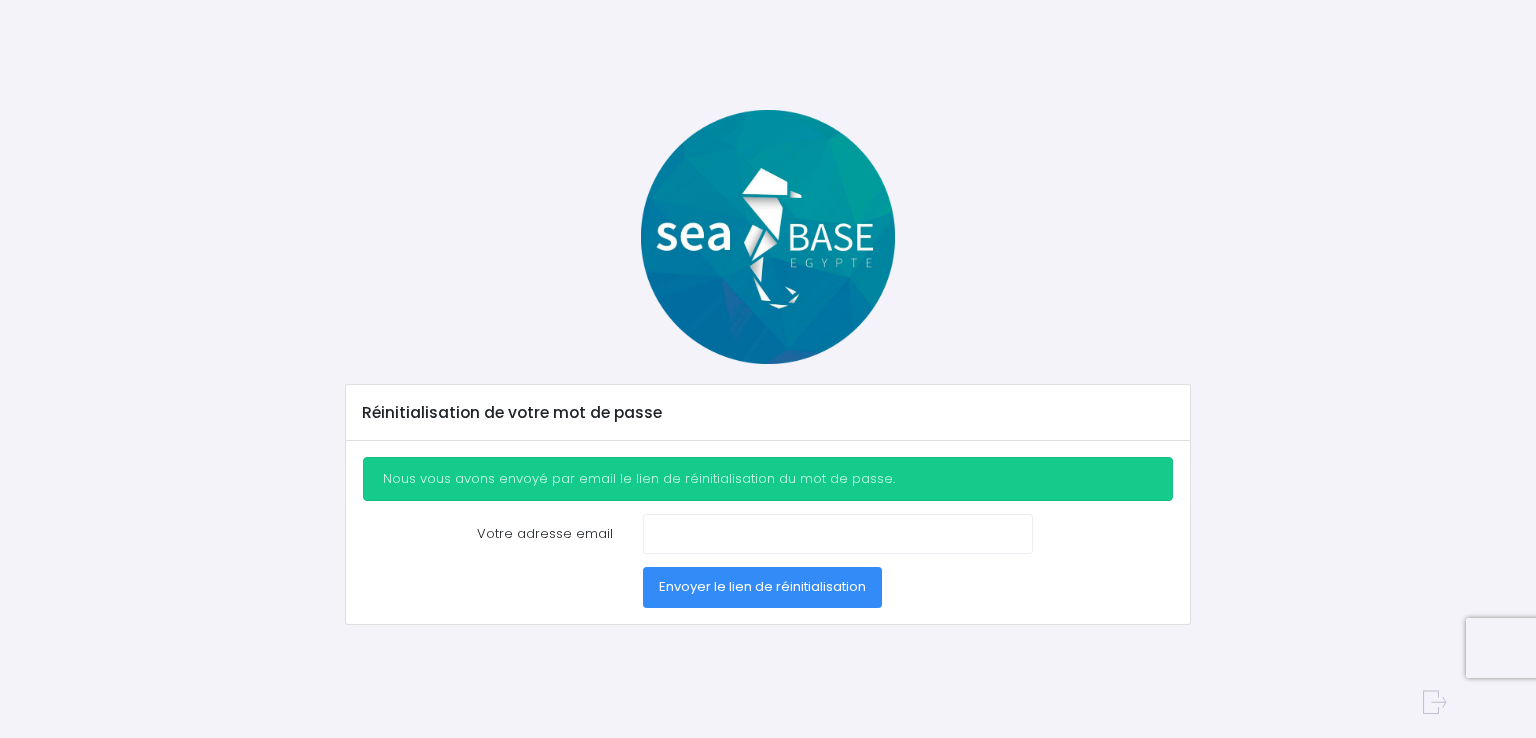 scroll, scrollTop: 0, scrollLeft: 0, axis: both 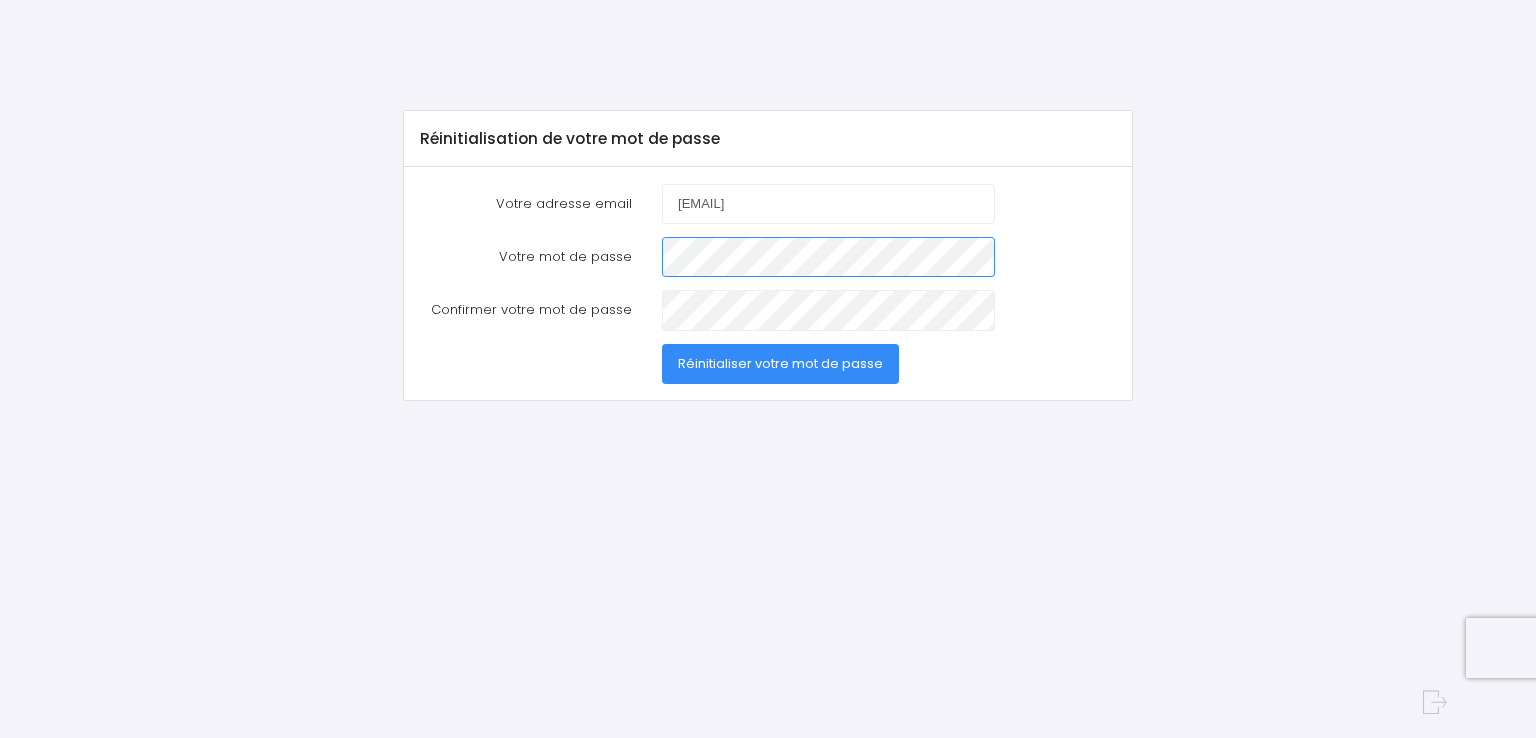 click on "Votre adresse email
[EMAIL]
Votre mot de
passe
Confirmer votre mot de
passe" at bounding box center (768, 284) 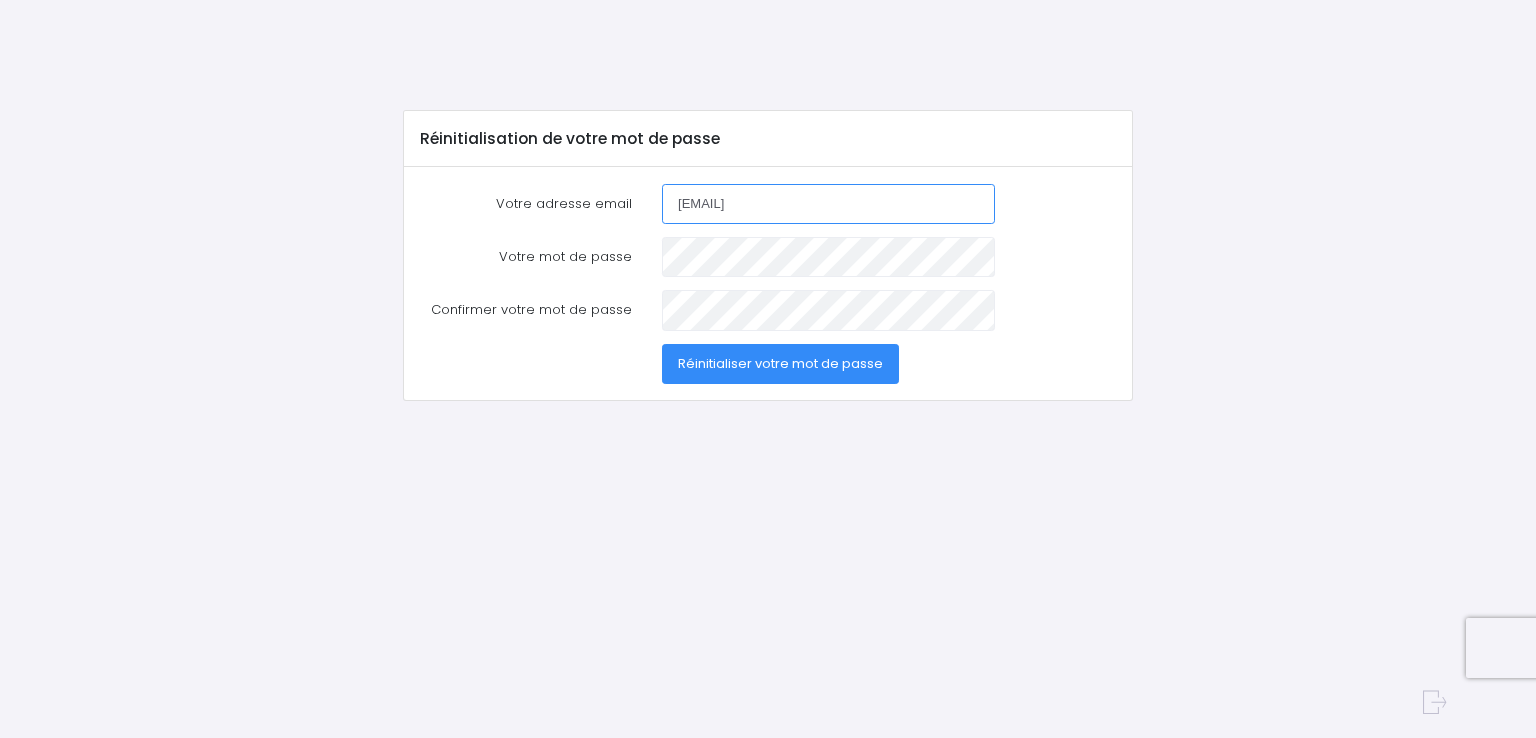 click on "[EMAIL]" at bounding box center (828, 204) 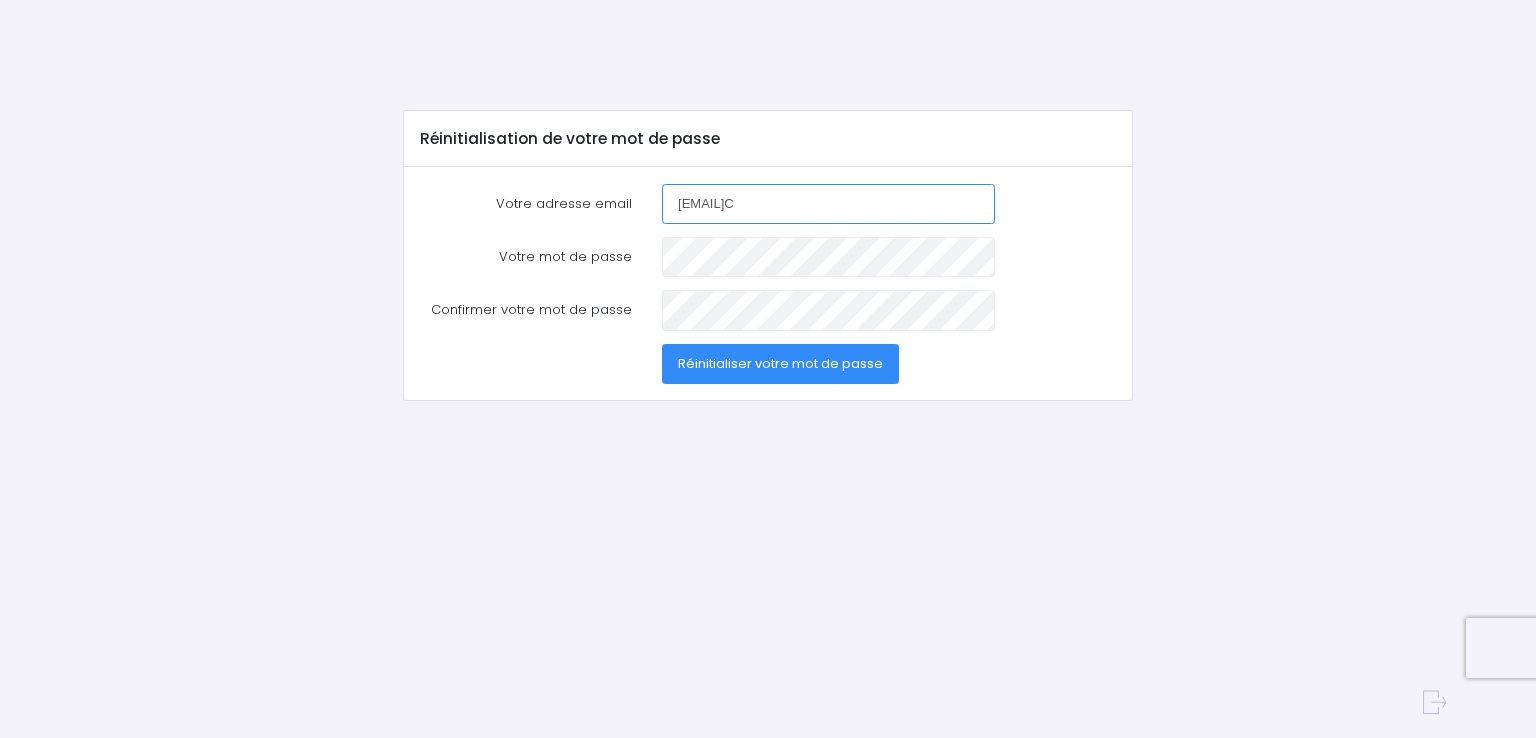 type on "[EMAIL]" 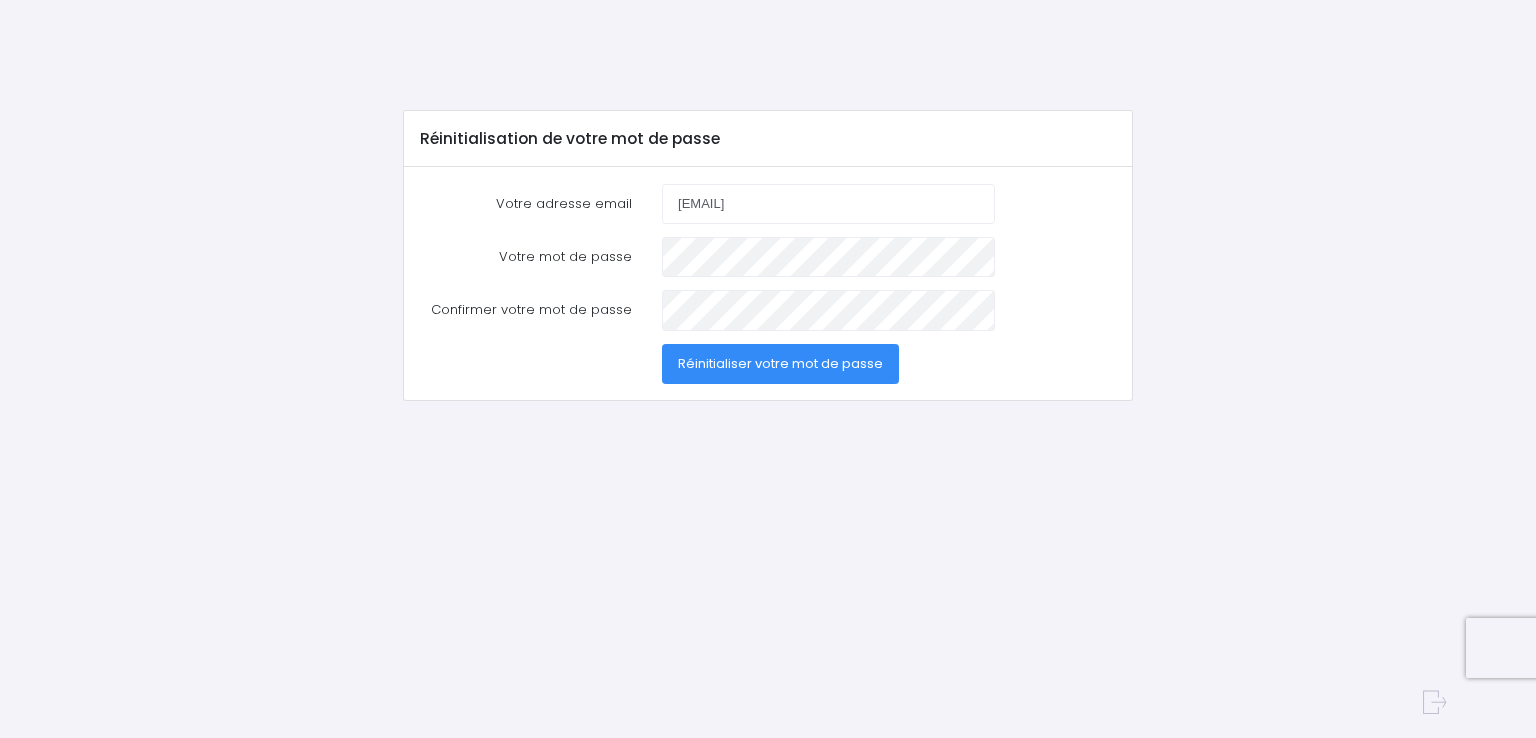click on "Réinitialiser votre mot de passe" at bounding box center (780, 363) 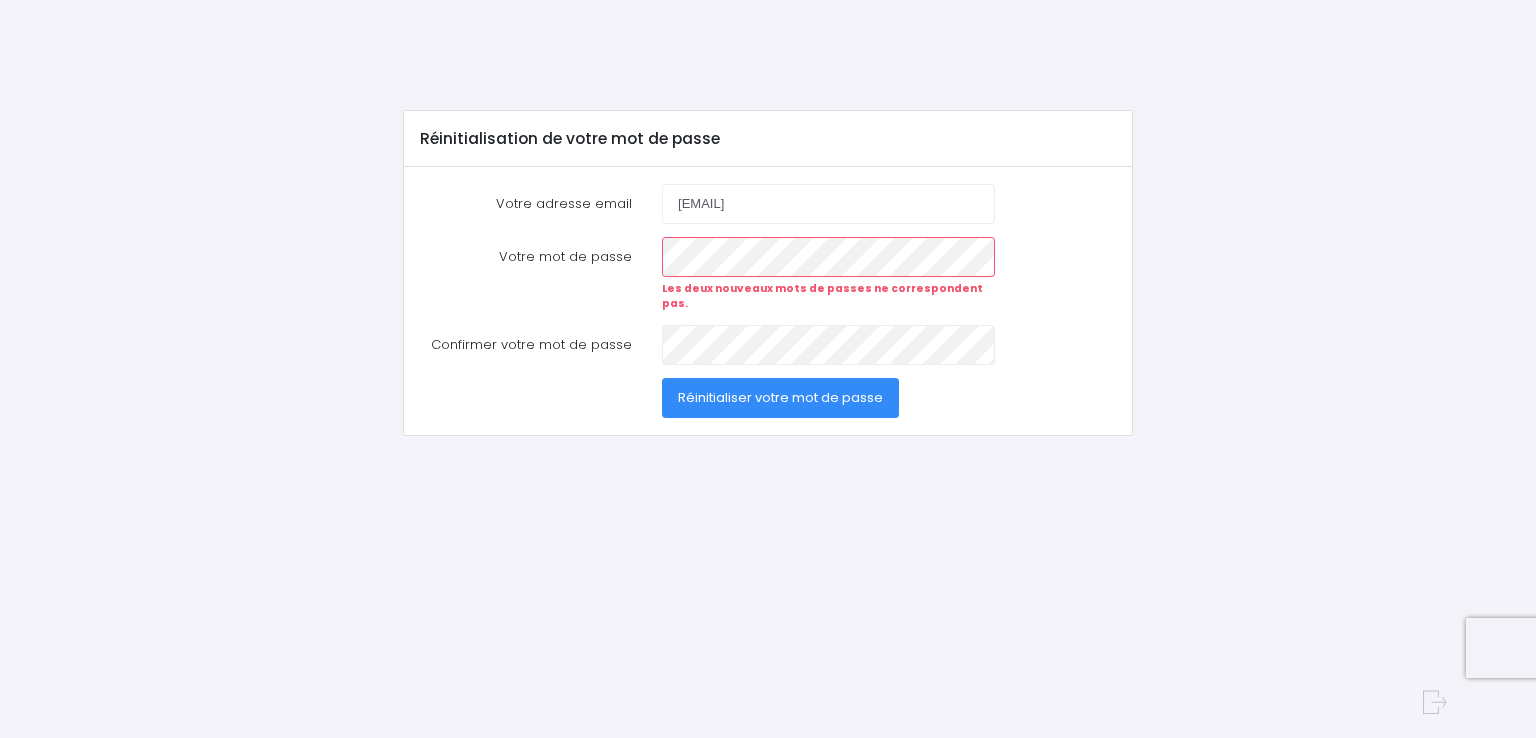 scroll, scrollTop: 0, scrollLeft: 0, axis: both 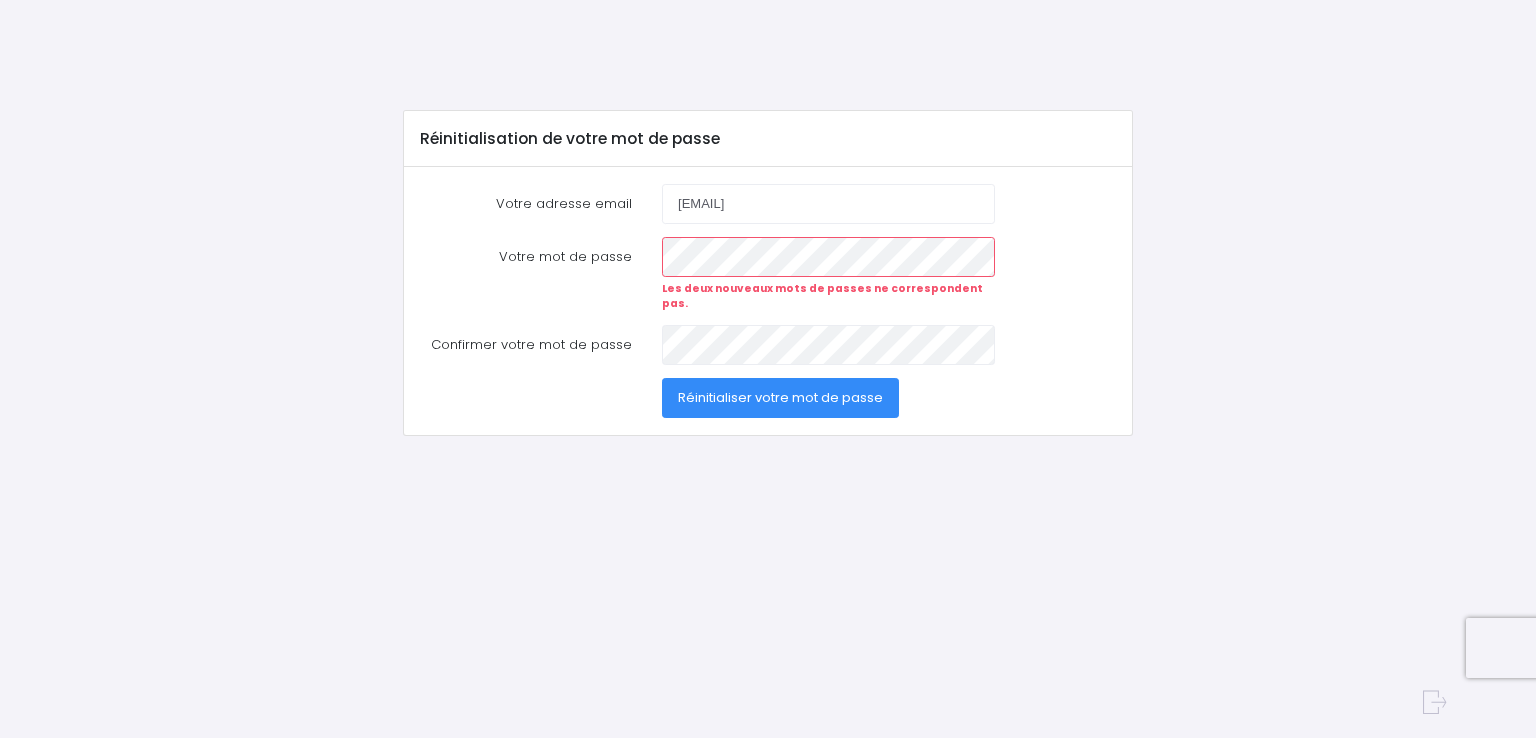 click on "Les deux nouveaux mots de passes ne correspondent pas." at bounding box center (822, 296) 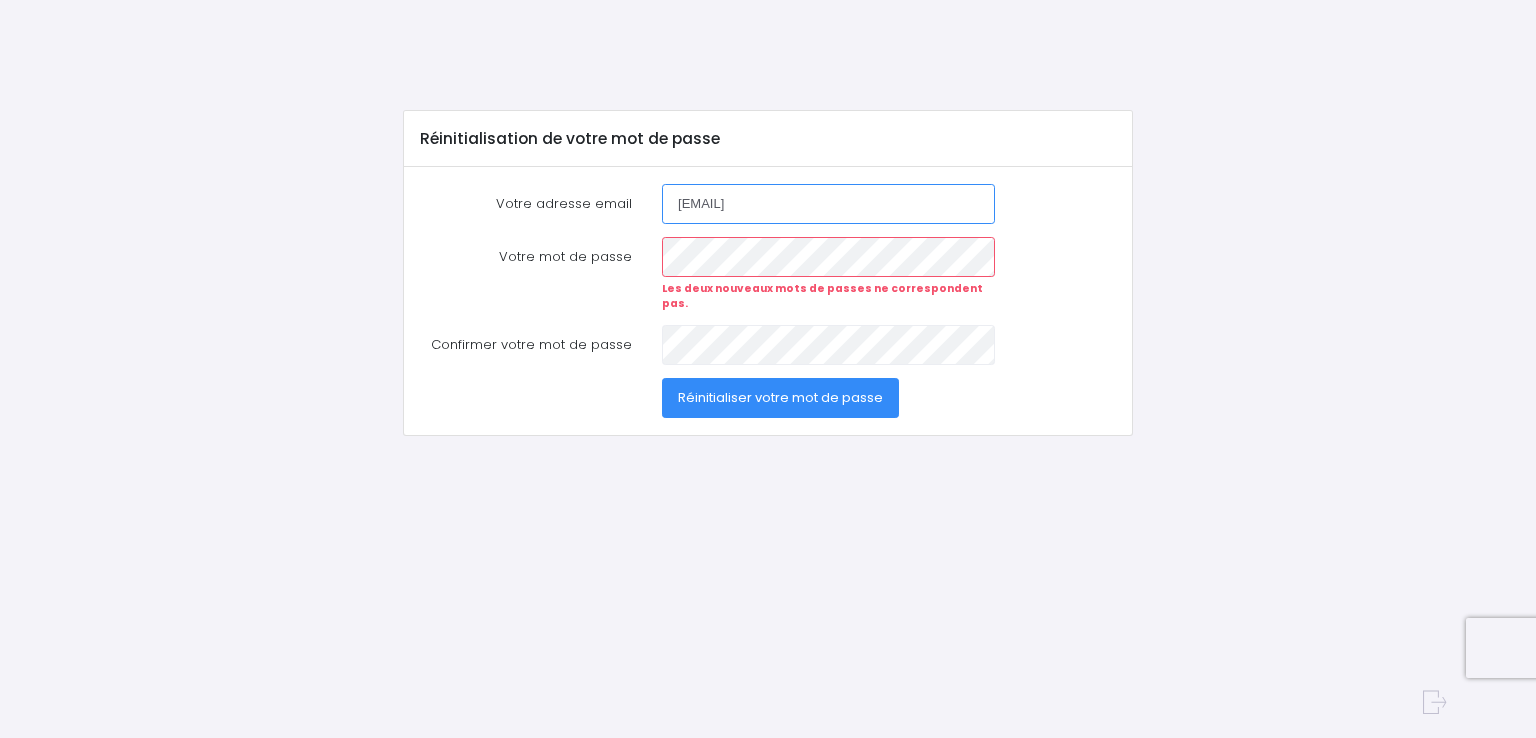 click on "[EMAIL]" at bounding box center [828, 204] 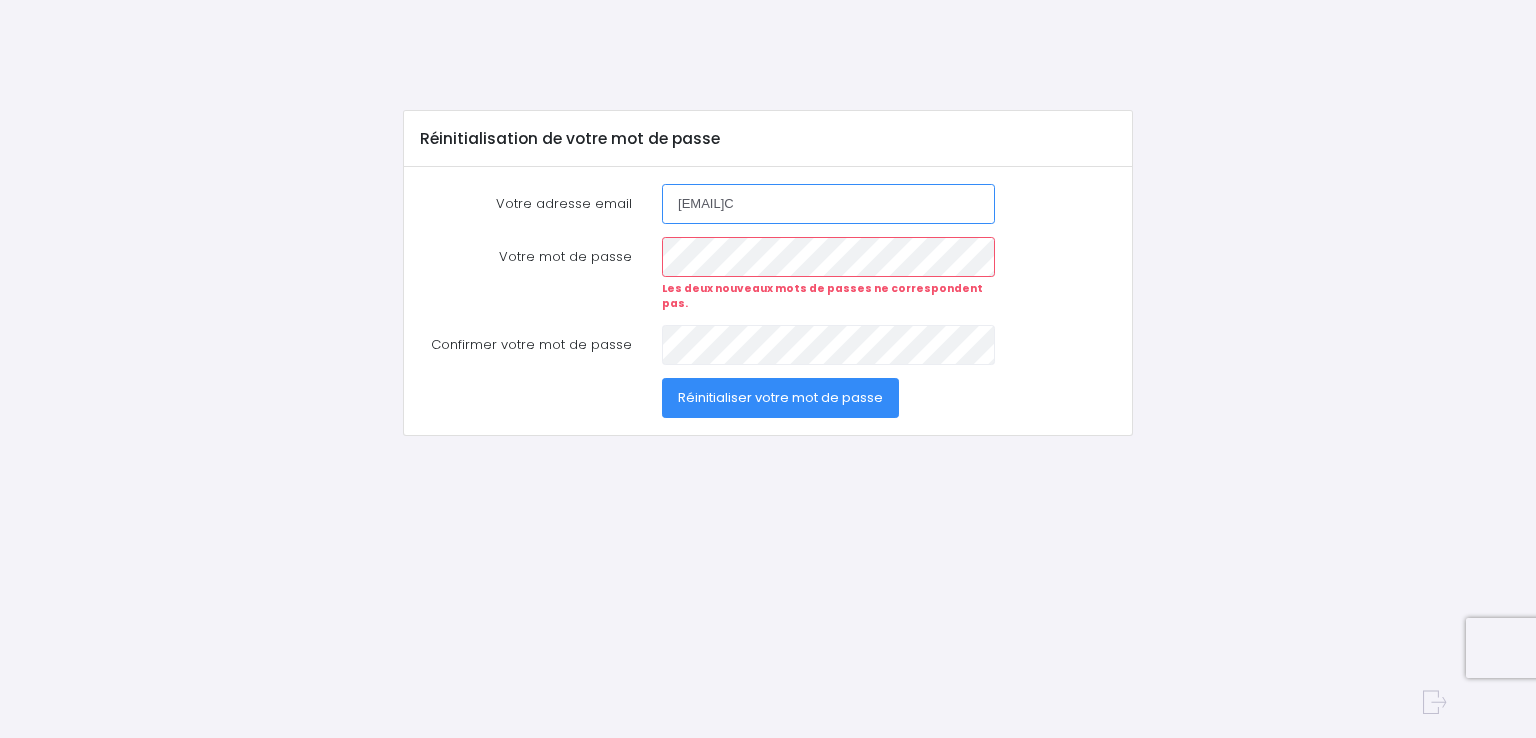 type on "csabatier34@gmail.com" 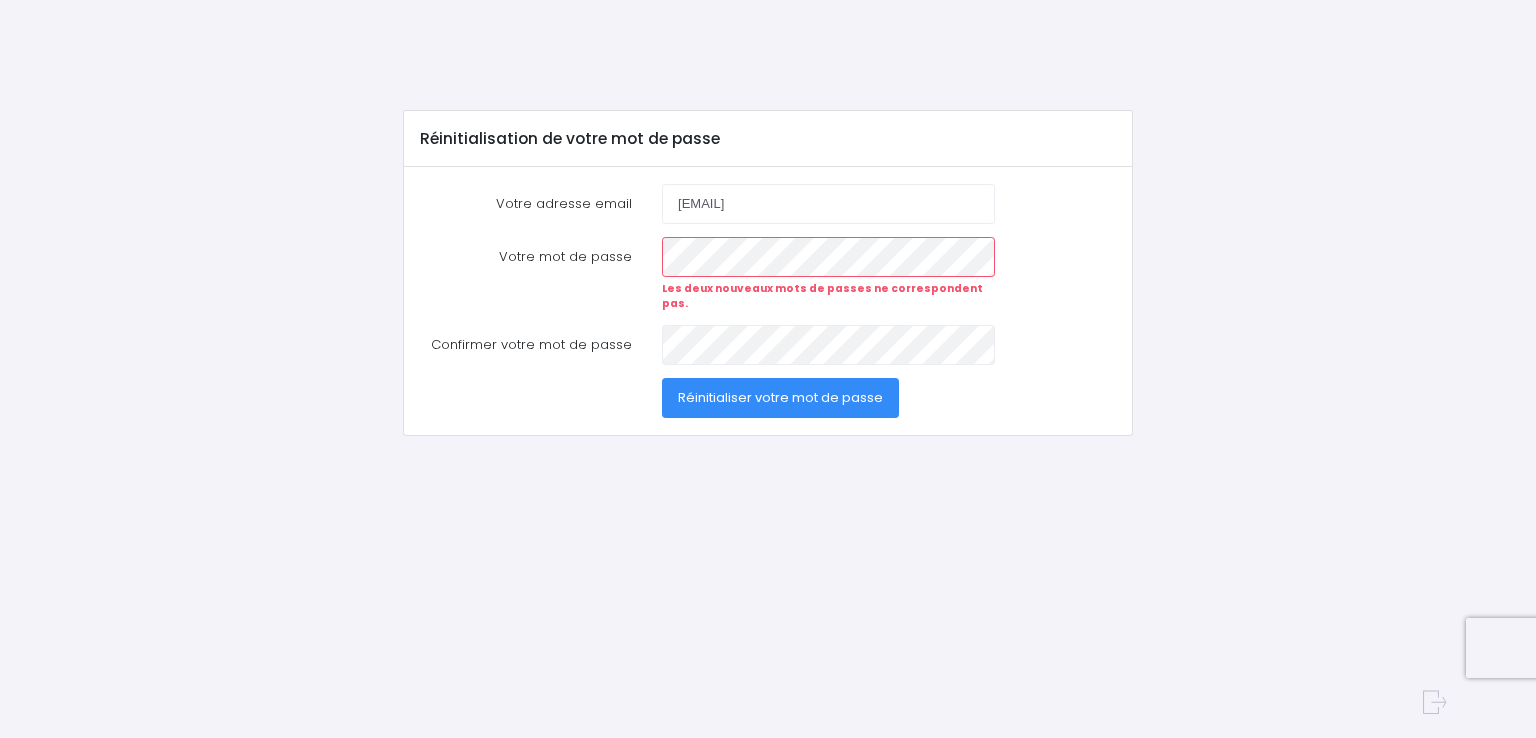 click on "Réinitialiser votre mot de passe" at bounding box center [780, 397] 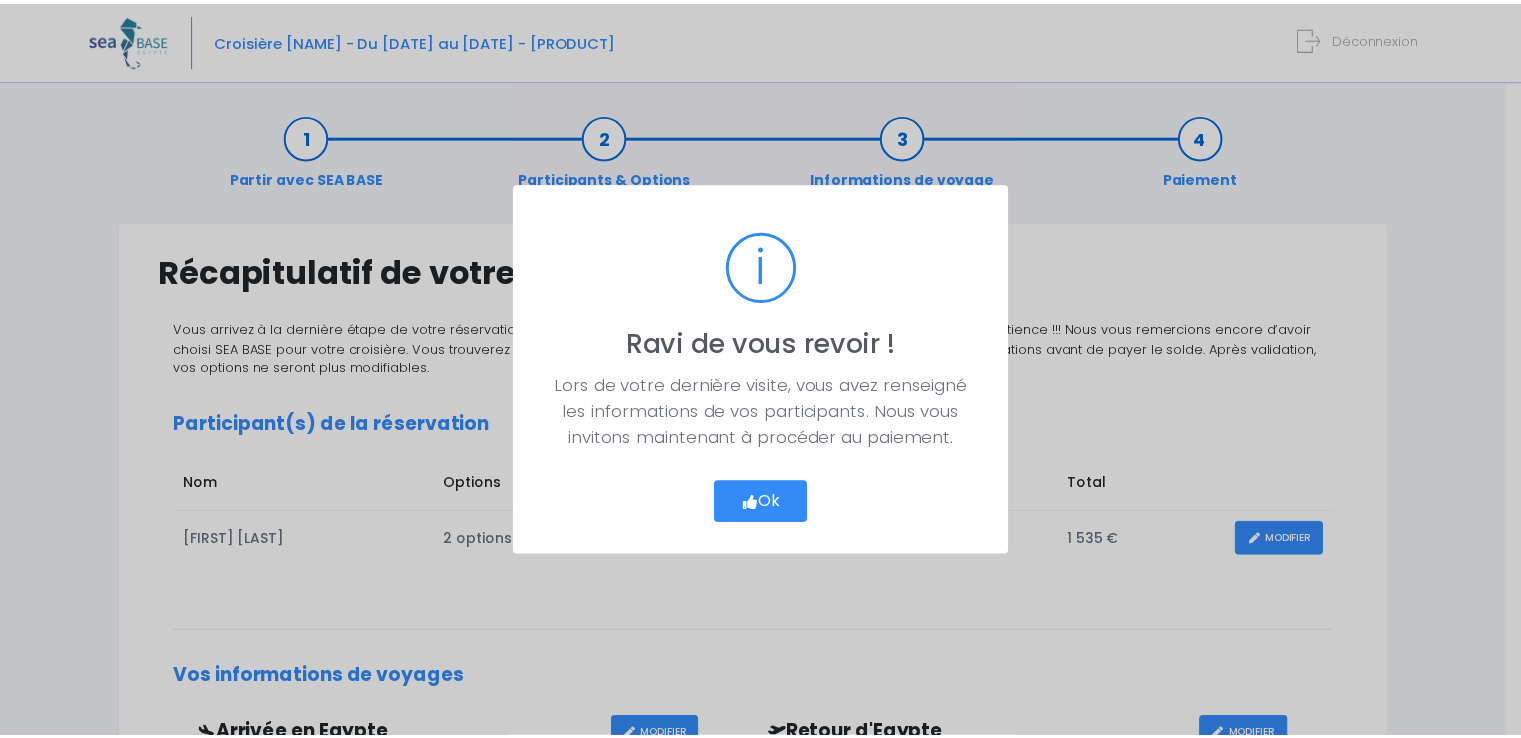 scroll, scrollTop: 0, scrollLeft: 0, axis: both 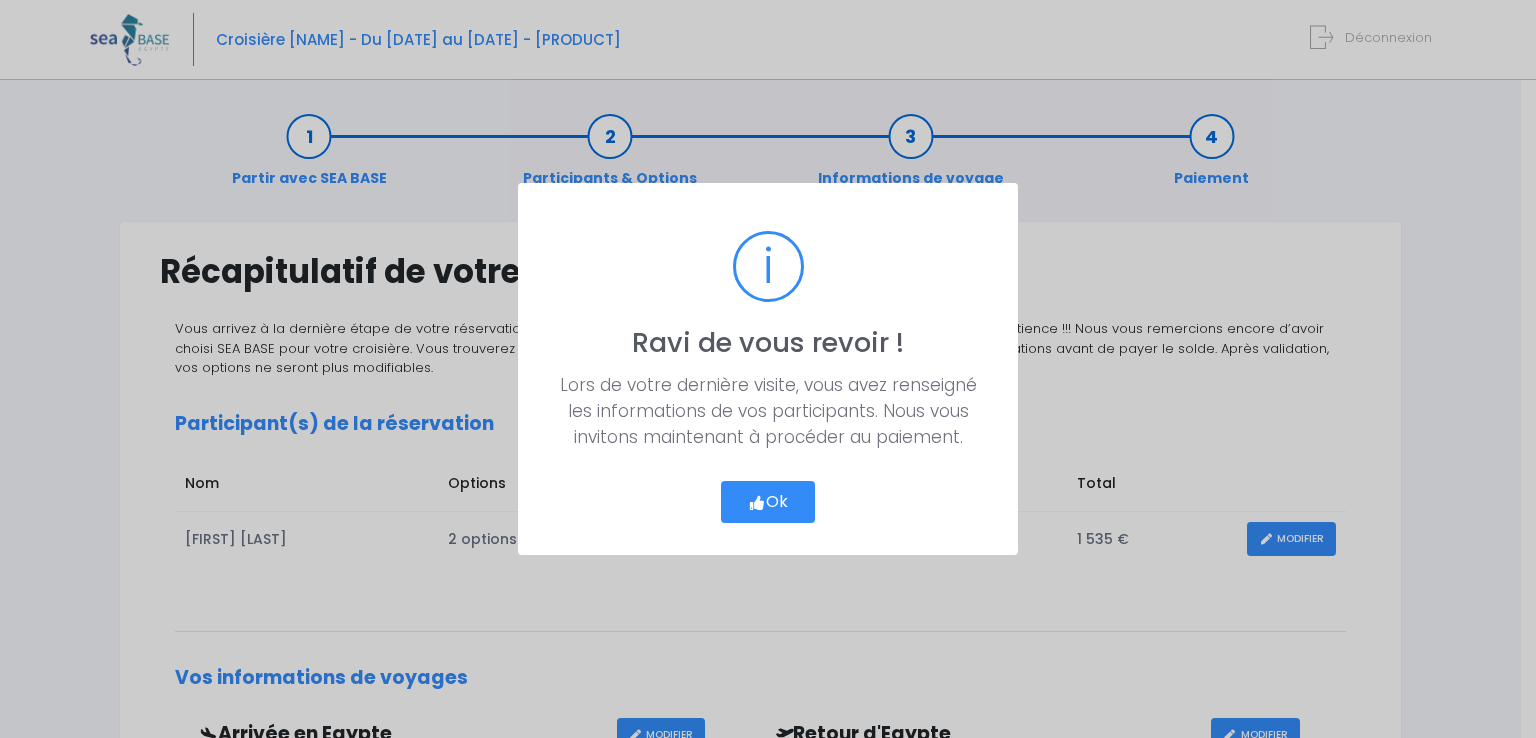click on "Ok" at bounding box center (768, 502) 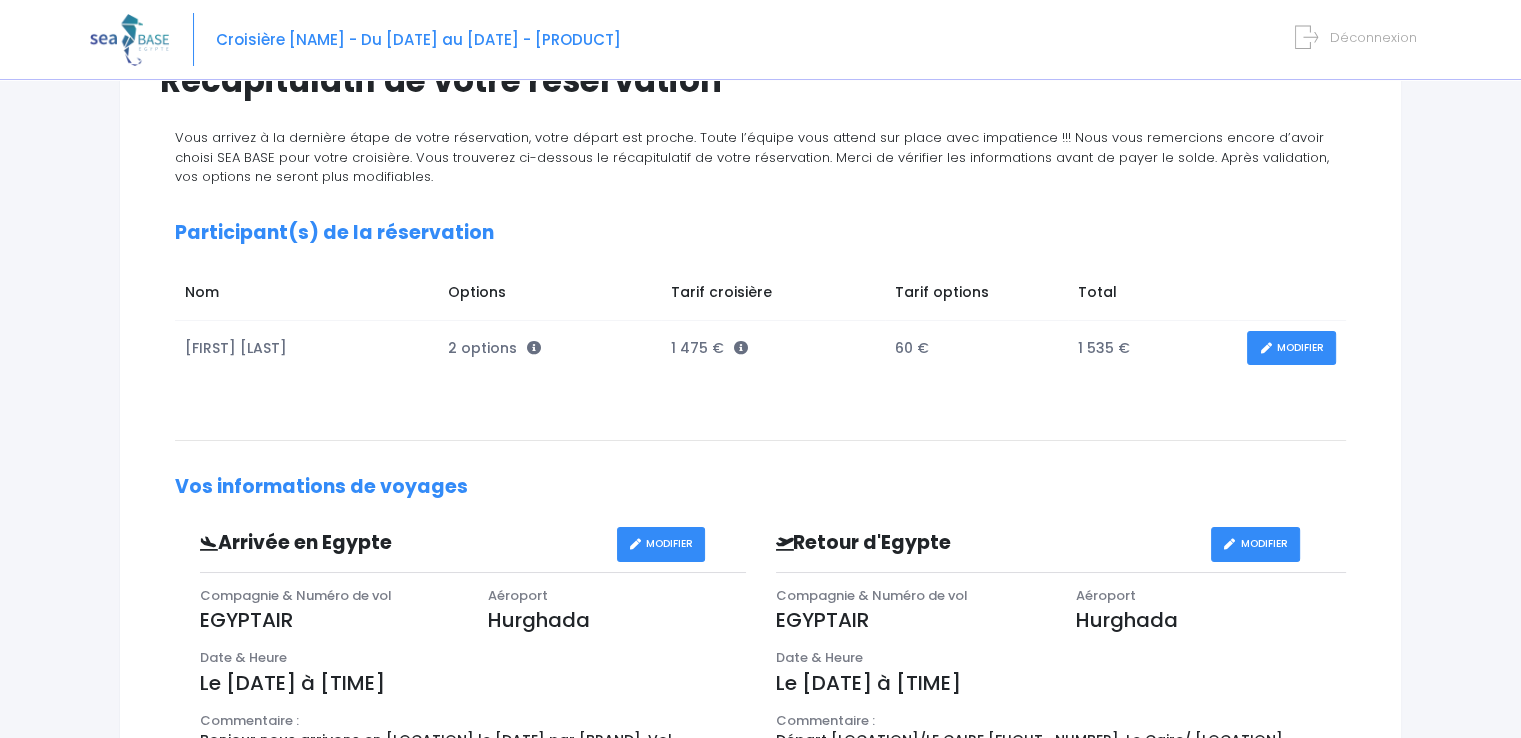 scroll, scrollTop: 203, scrollLeft: 0, axis: vertical 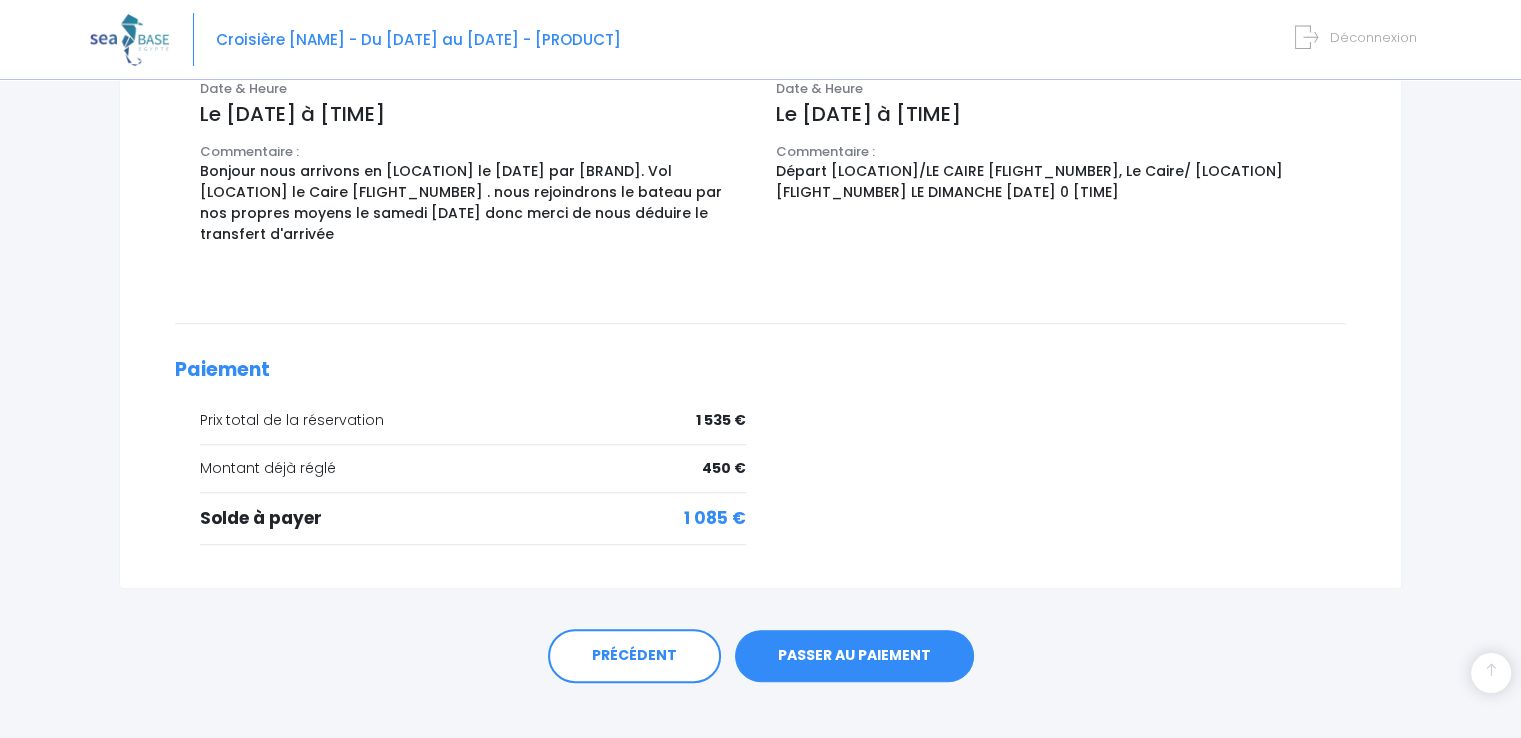 click on "PASSER AU PAIEMENT" at bounding box center (854, 656) 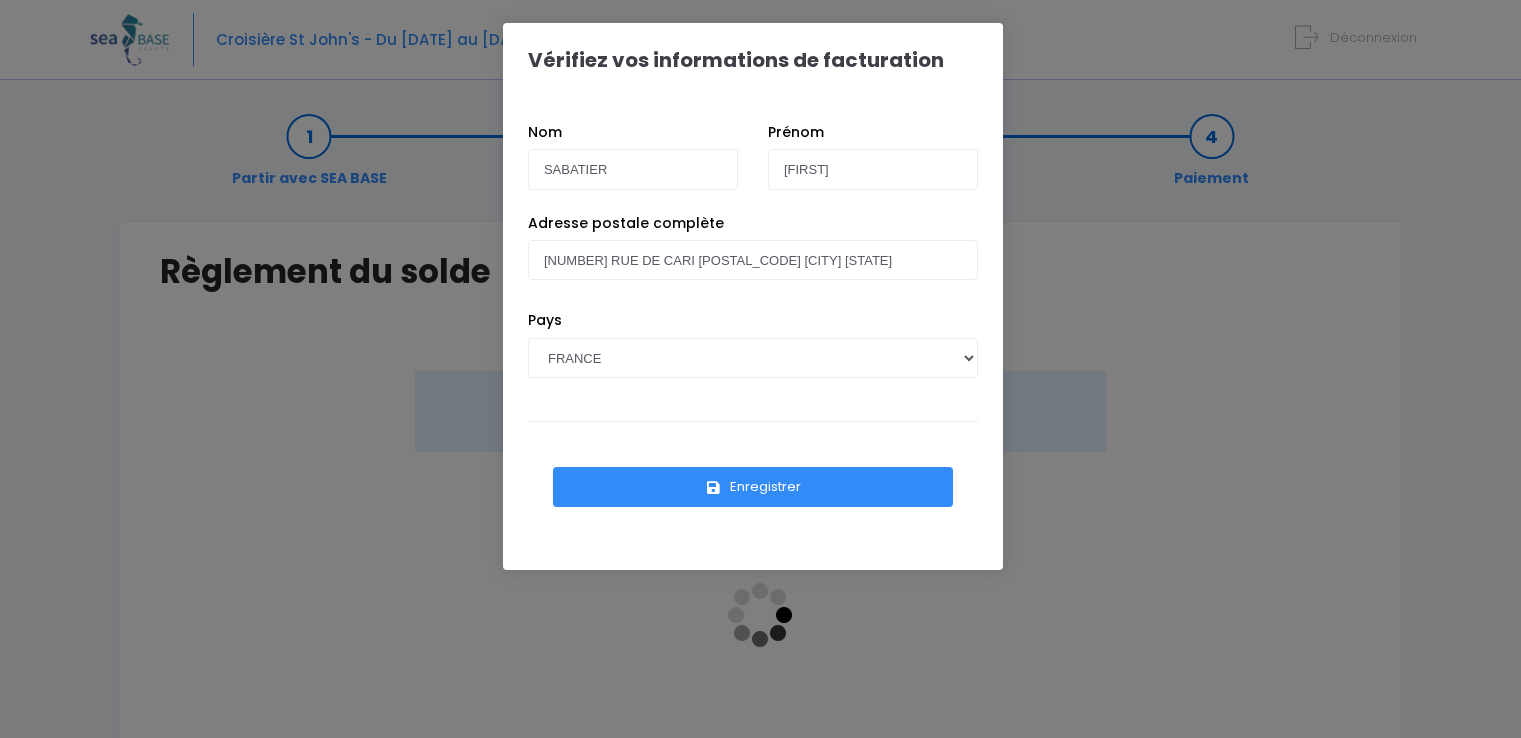 scroll, scrollTop: 0, scrollLeft: 0, axis: both 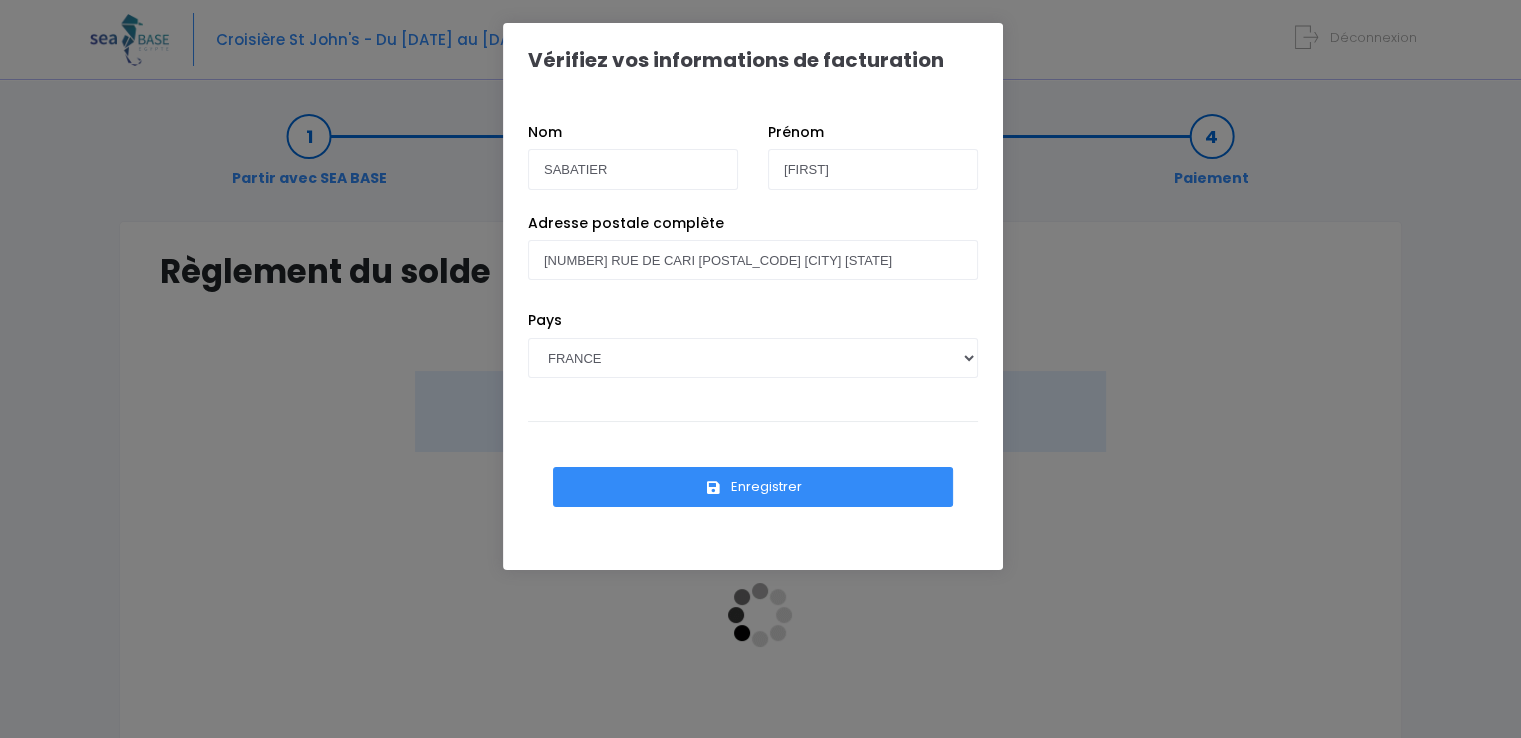 click on "Enregistrer" at bounding box center (753, 487) 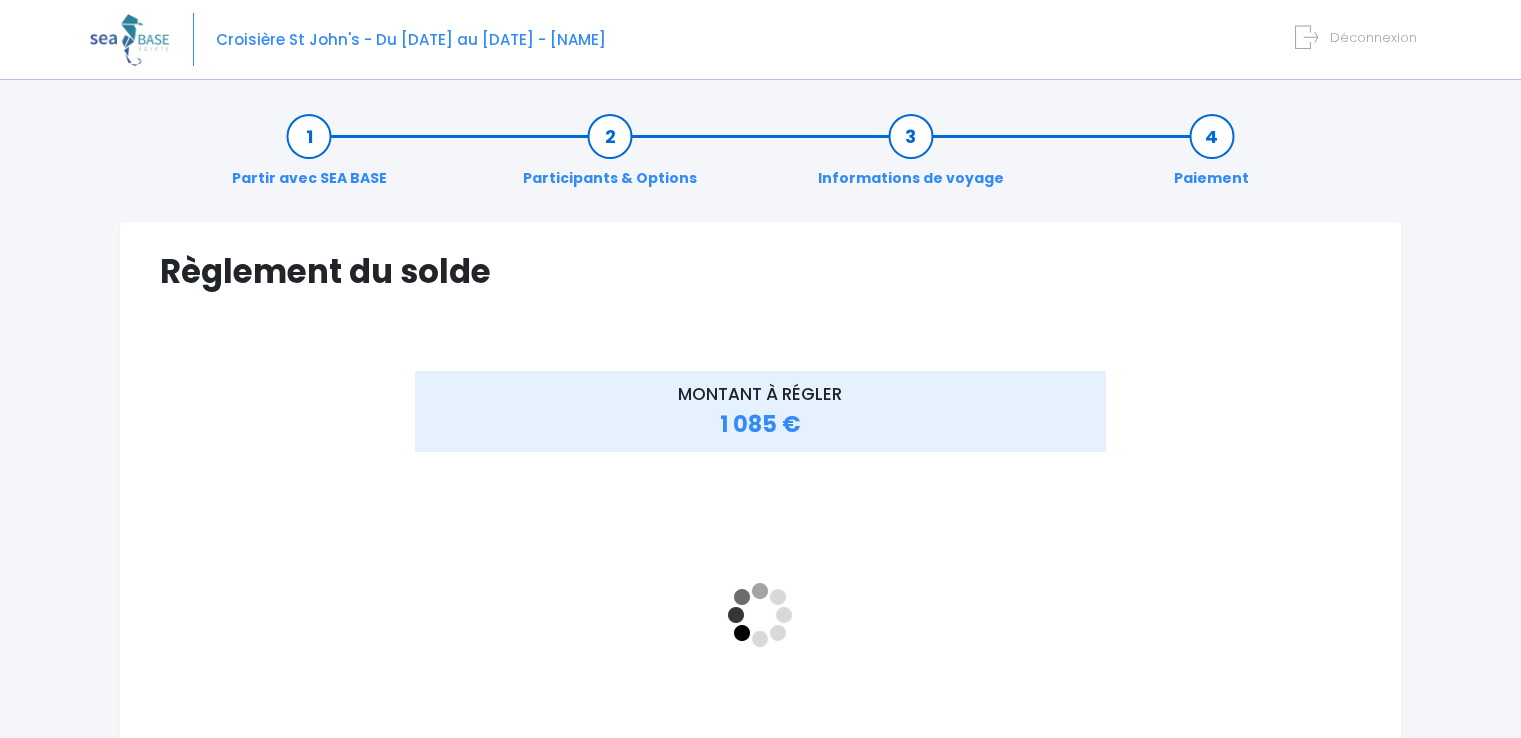 scroll, scrollTop: 0, scrollLeft: 0, axis: both 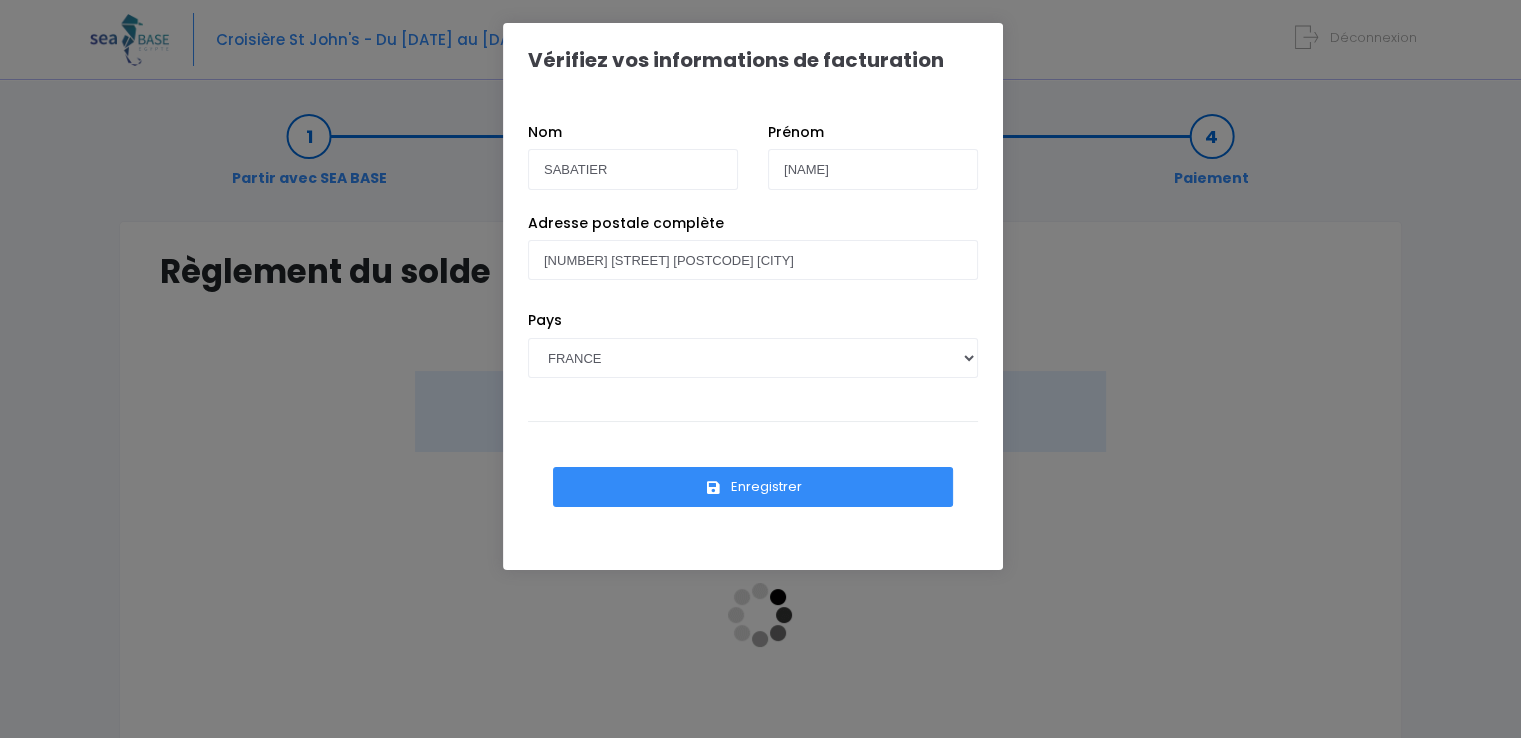 click on "Enregistrer" at bounding box center (753, 487) 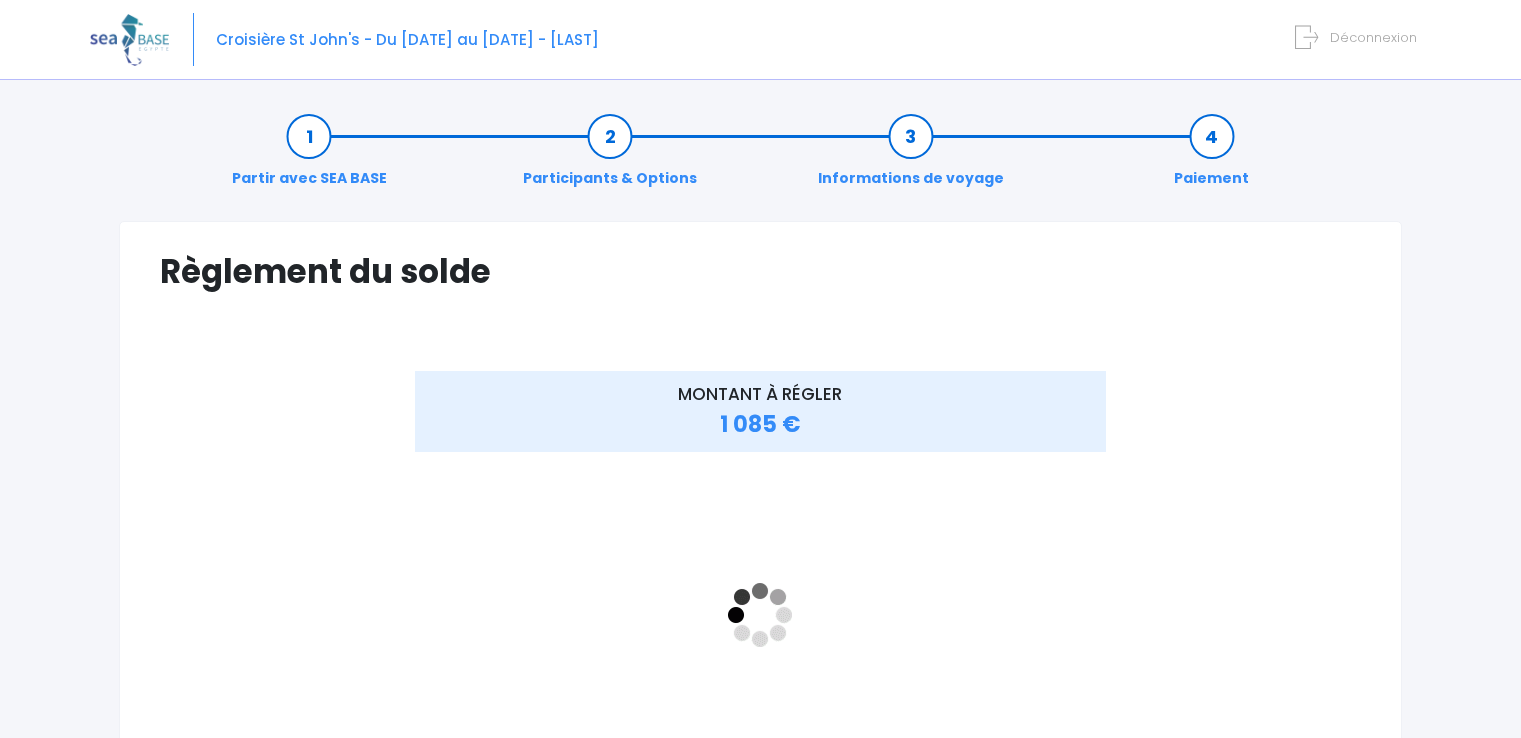 scroll, scrollTop: 0, scrollLeft: 0, axis: both 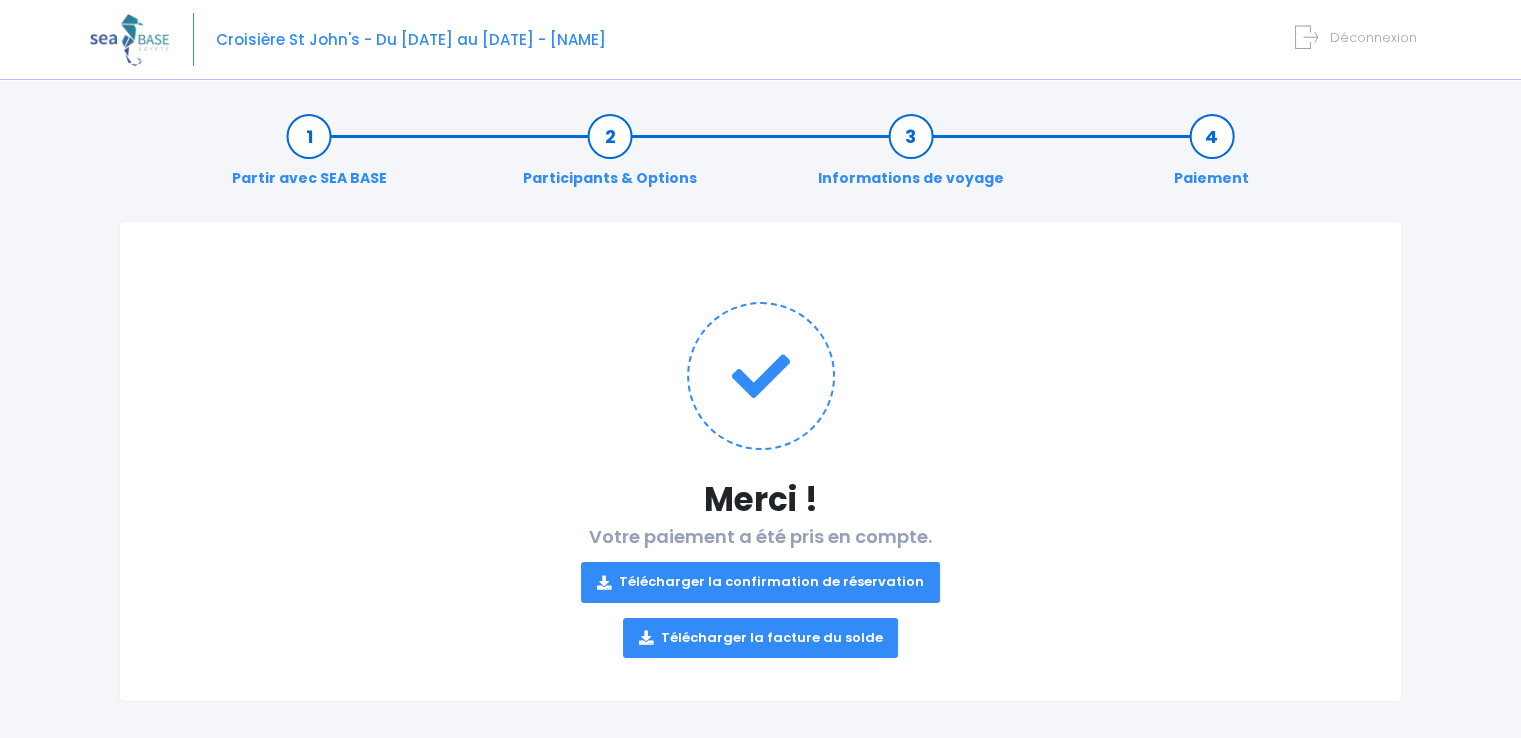click on "Télécharger la confirmation de réservation" at bounding box center (760, 582) 